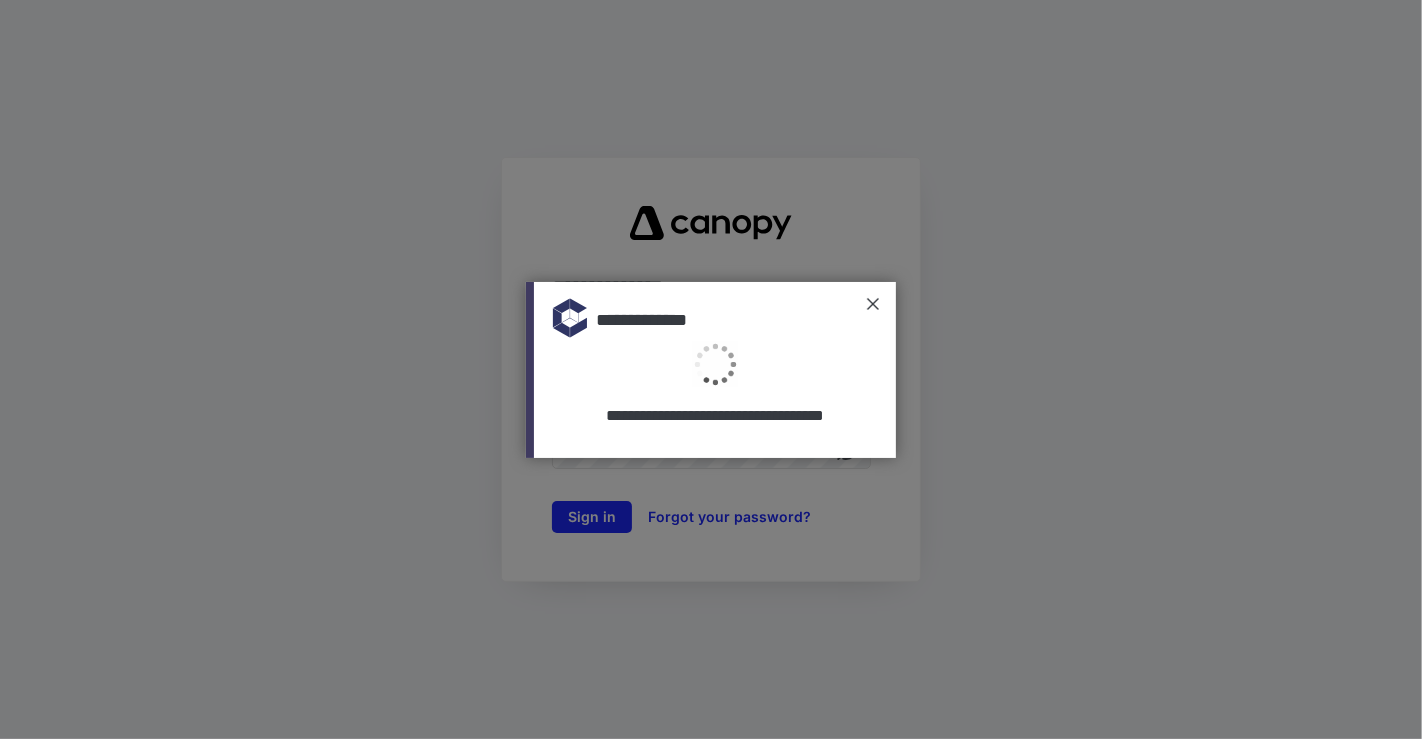 scroll, scrollTop: 0, scrollLeft: 0, axis: both 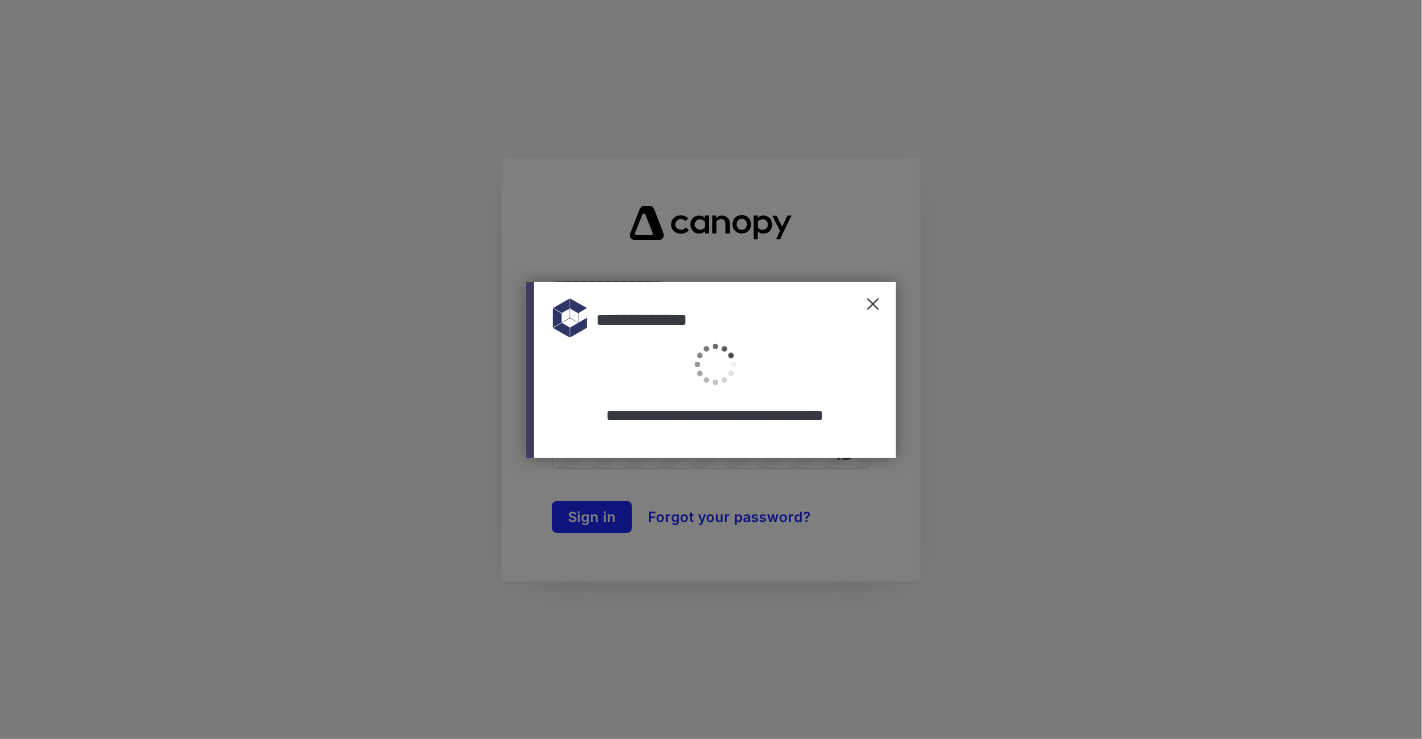 type on "**********" 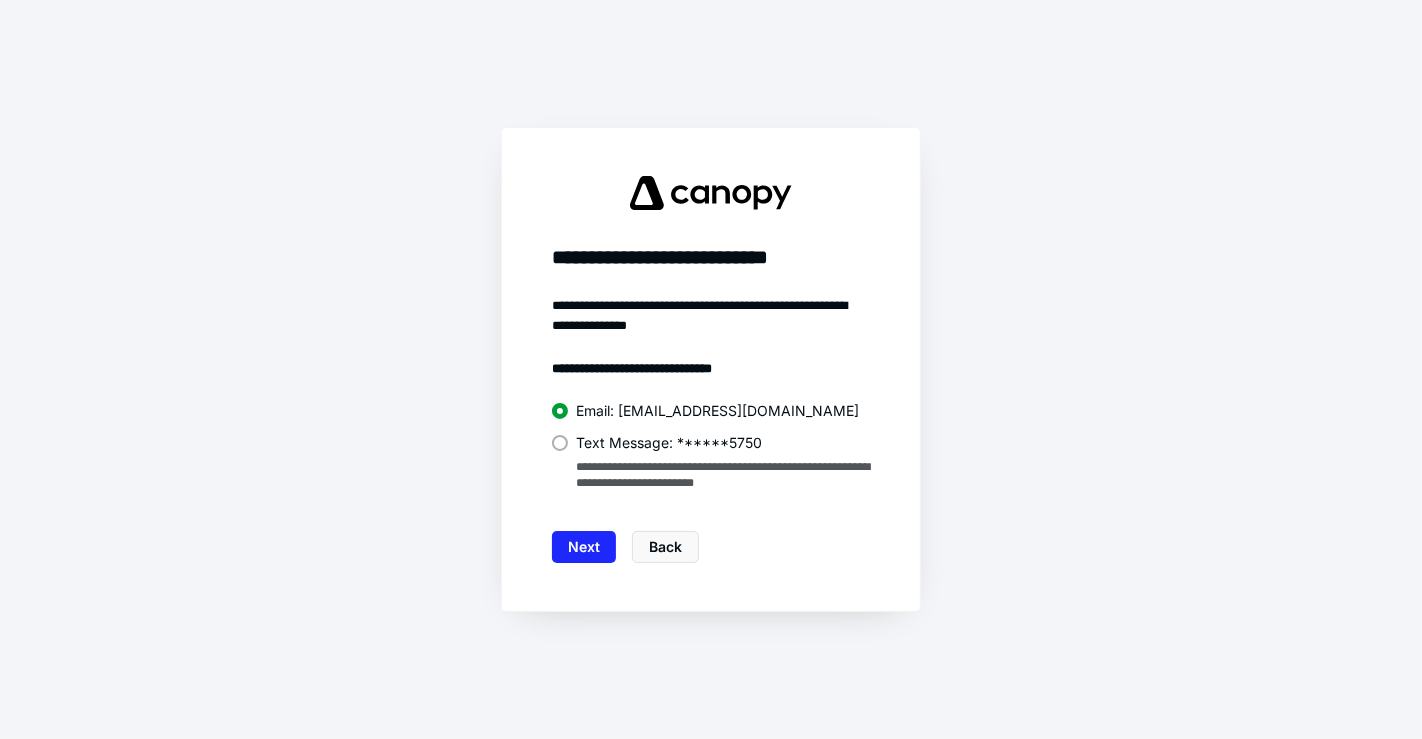 click at bounding box center (560, 443) 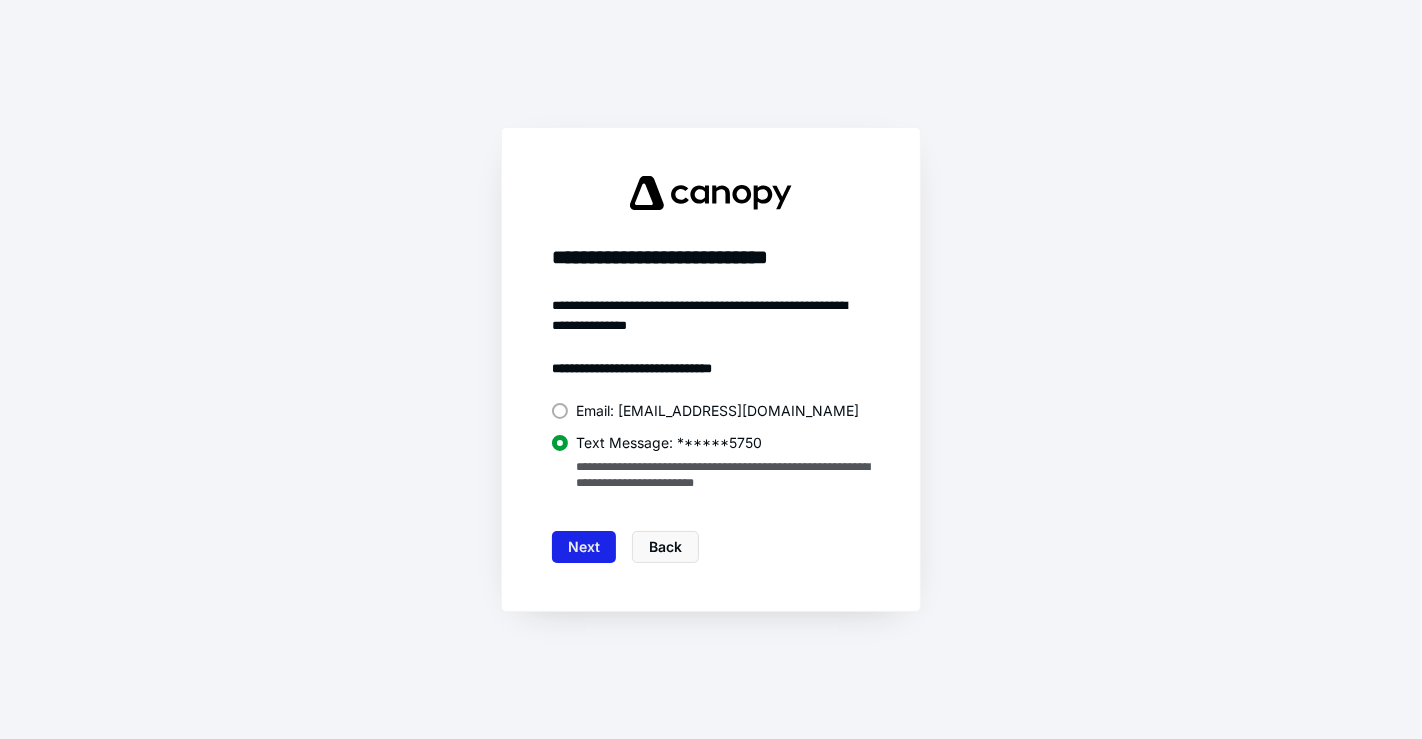 click on "Next" at bounding box center (584, 547) 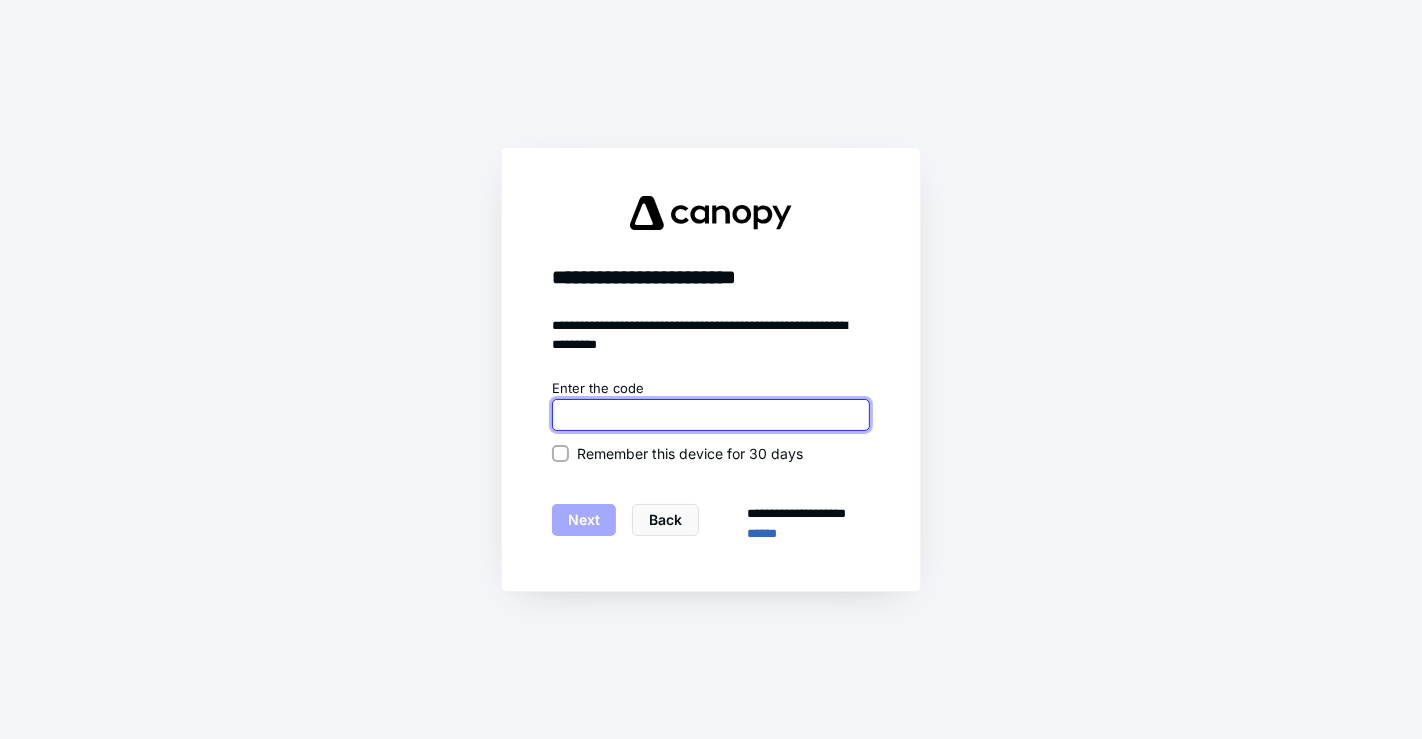 click at bounding box center [711, 415] 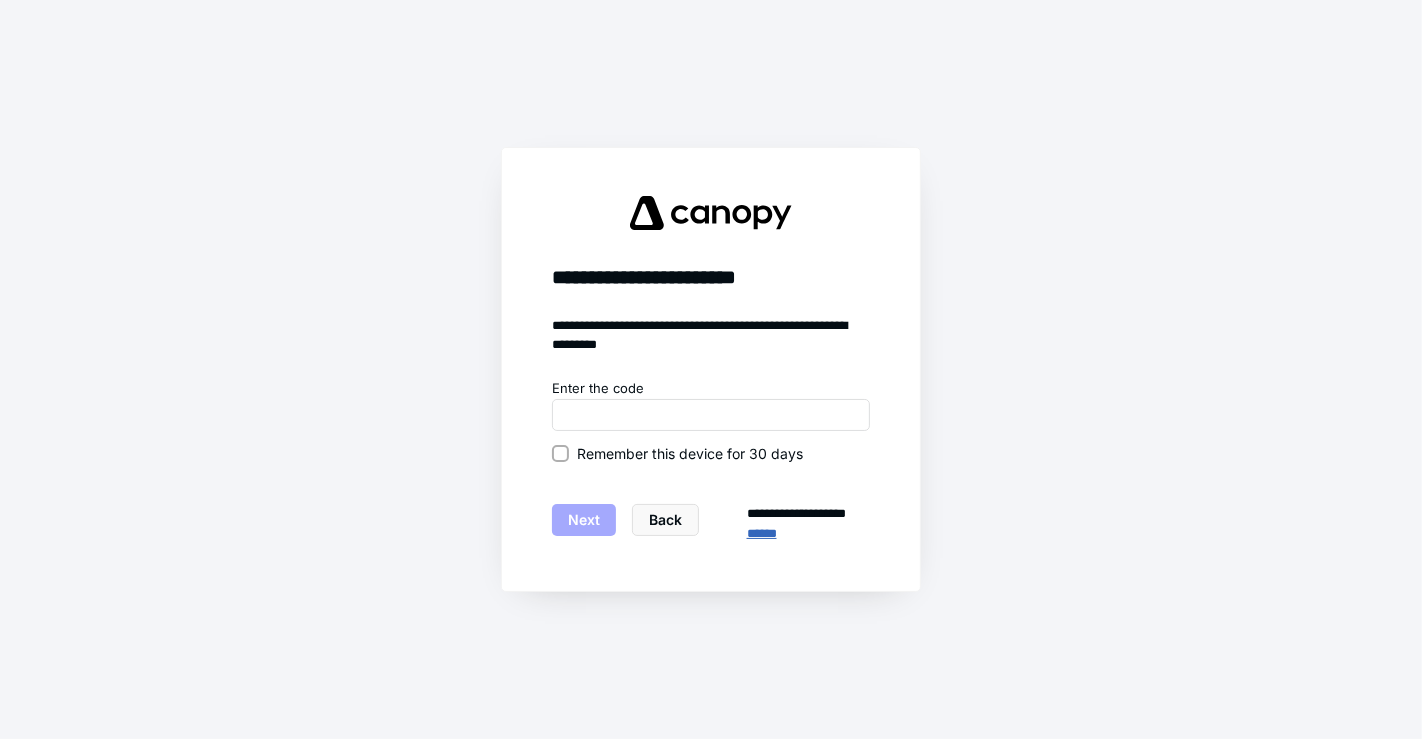 click on "******" at bounding box center [808, 533] 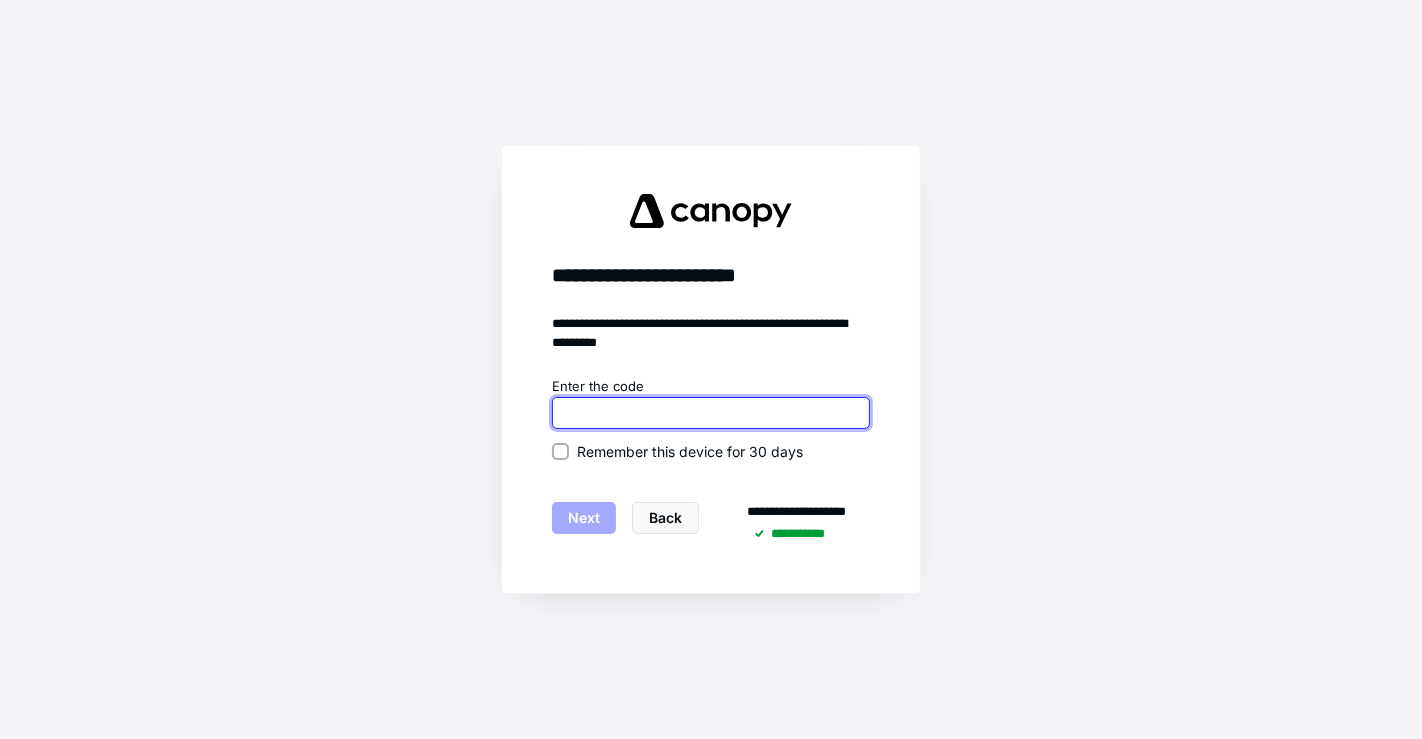 click at bounding box center [711, 413] 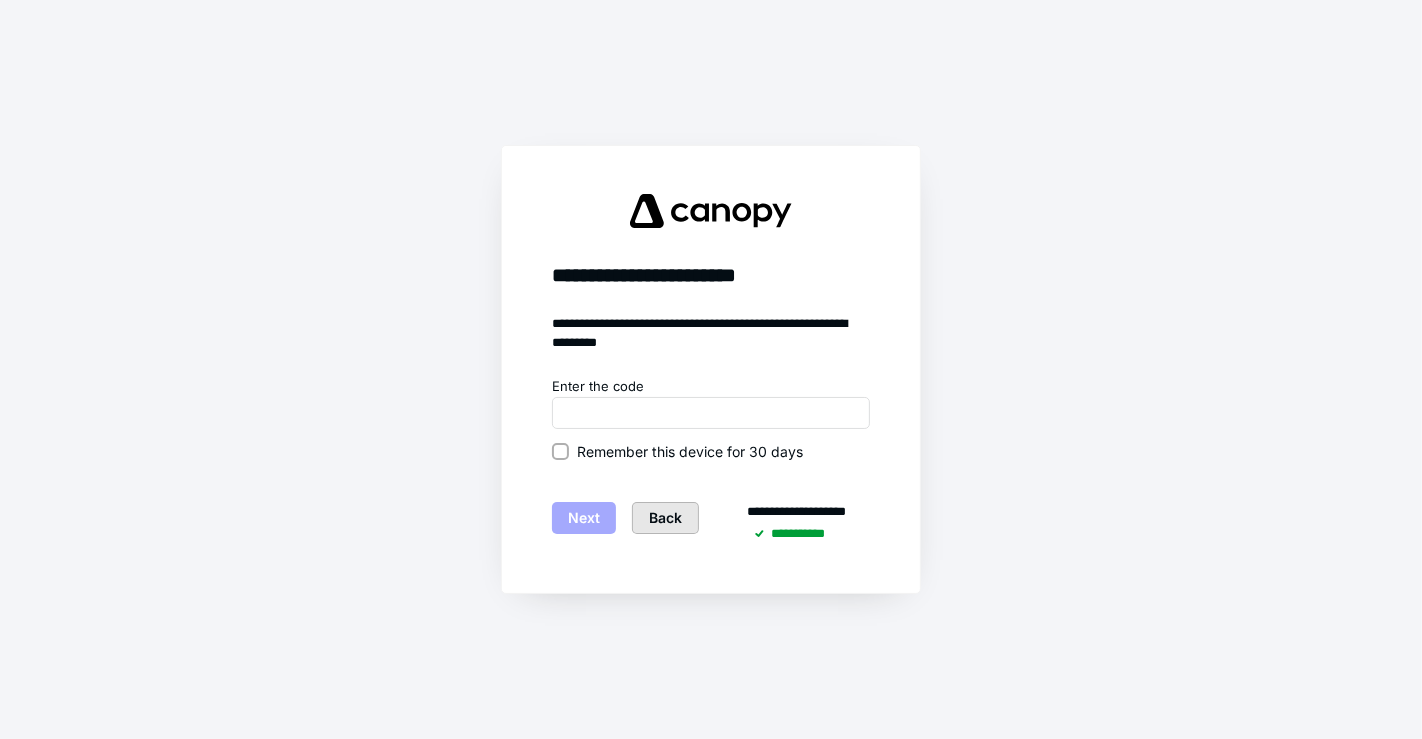click on "Back" at bounding box center [665, 518] 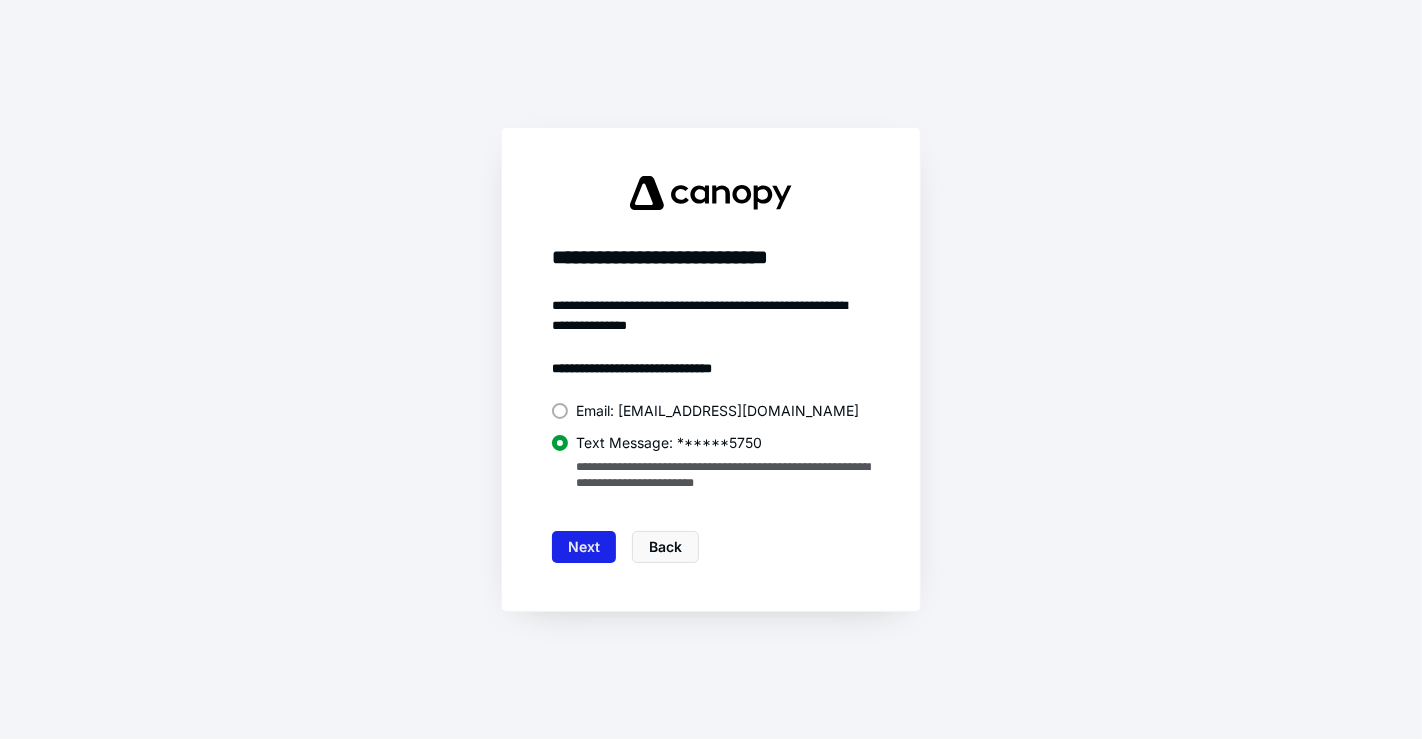 click on "Next" at bounding box center (584, 547) 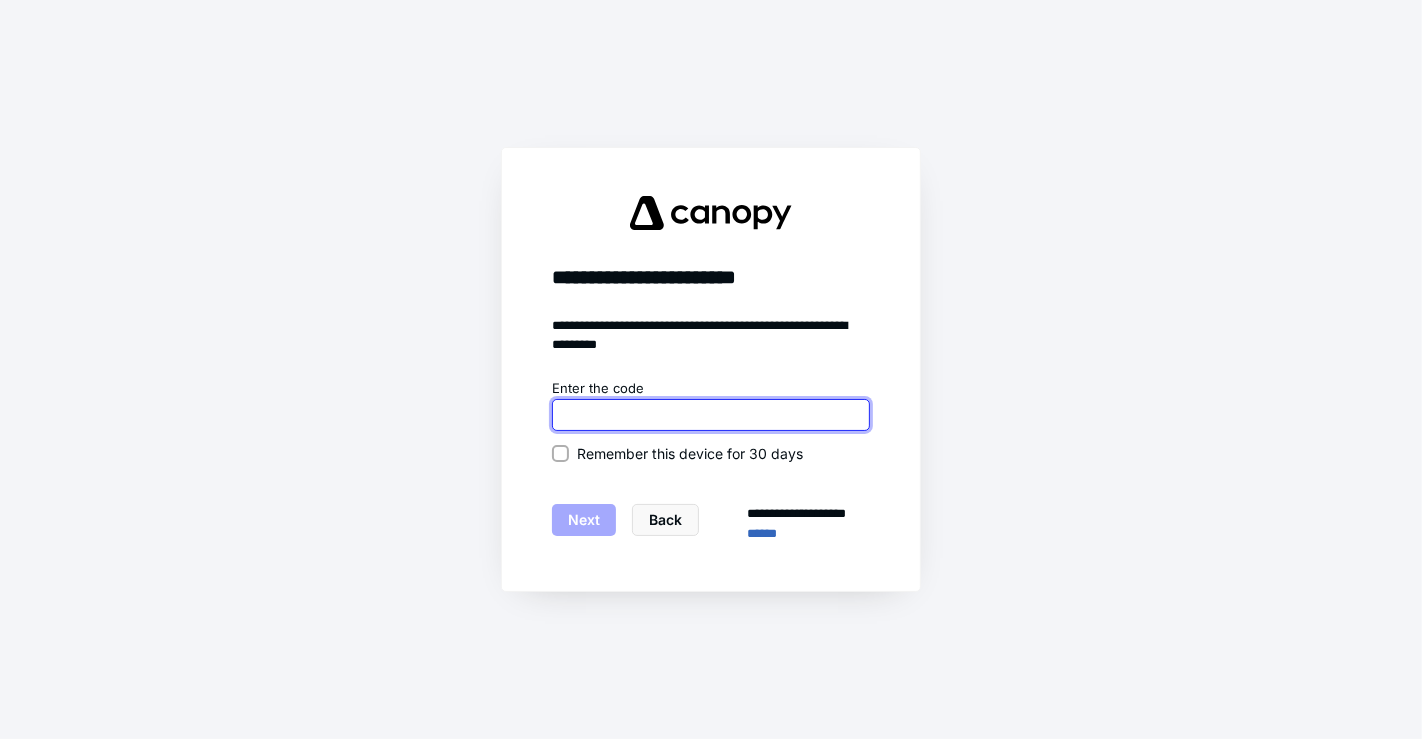 click at bounding box center (711, 415) 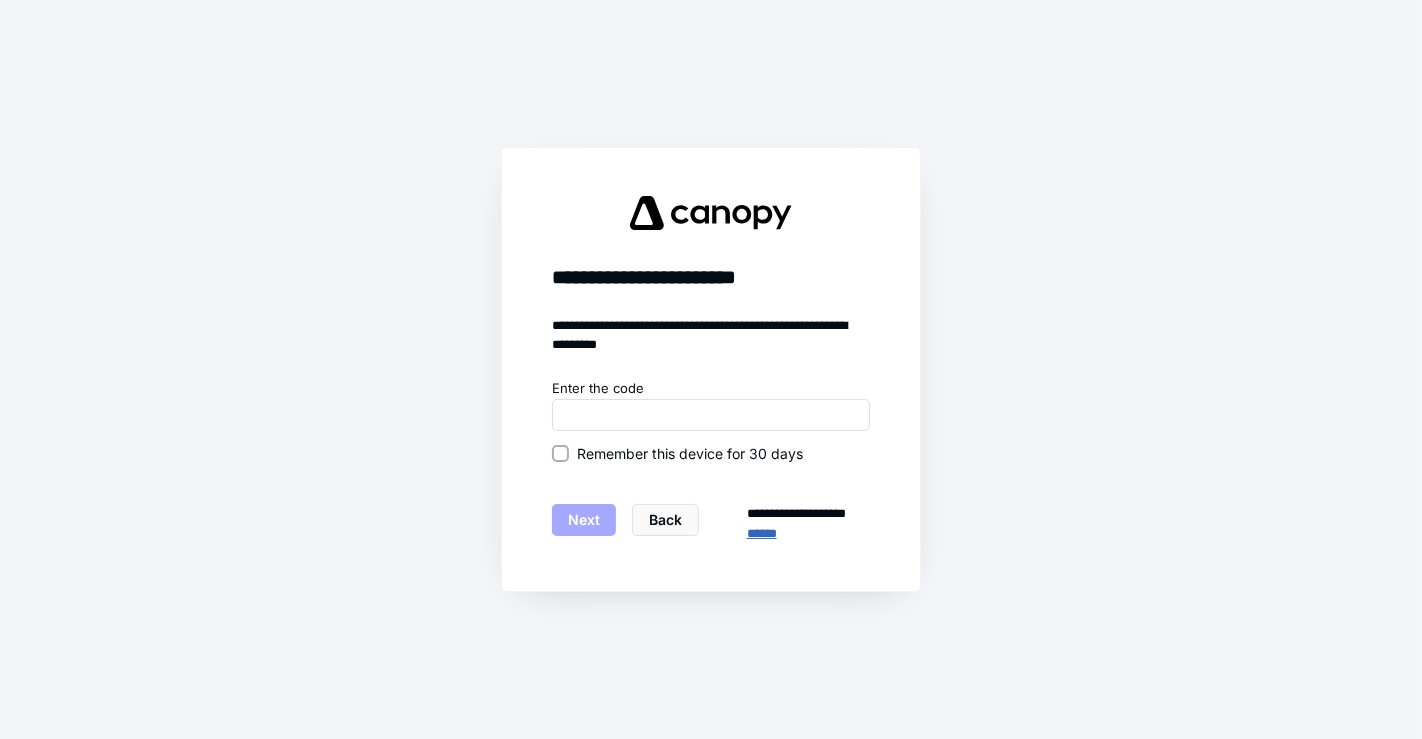 click on "******" at bounding box center [808, 533] 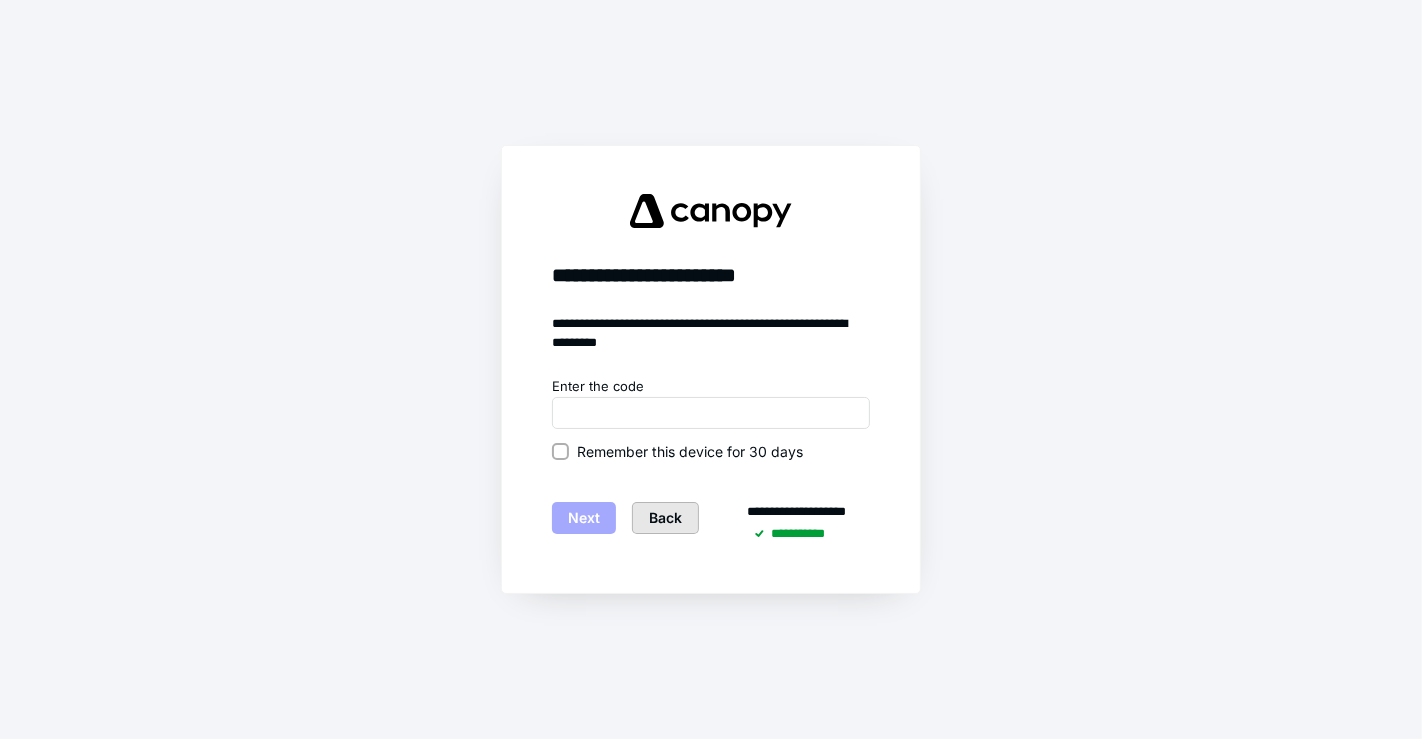 drag, startPoint x: 755, startPoint y: 536, endPoint x: 650, endPoint y: 524, distance: 105.68349 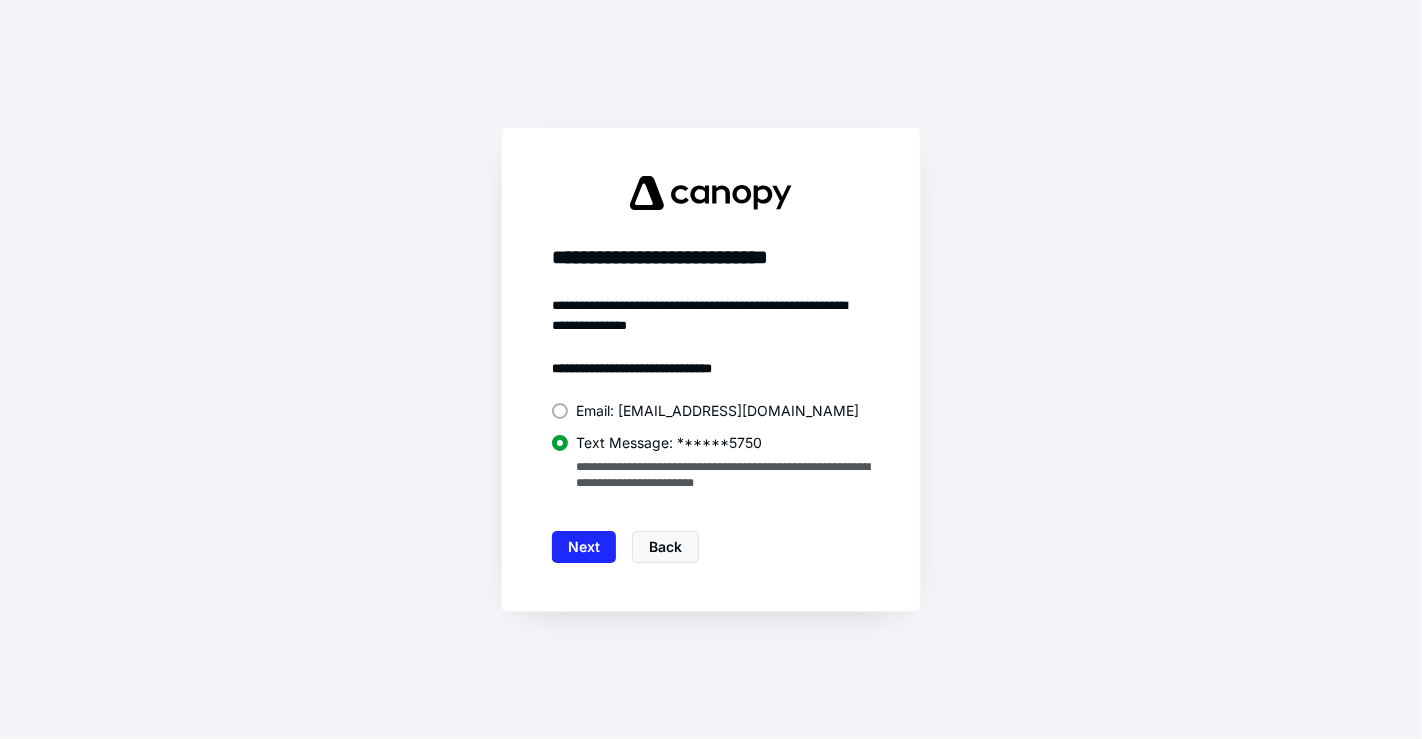 click on "Email: [EMAIL_ADDRESS][DOMAIN_NAME]" at bounding box center (711, 411) 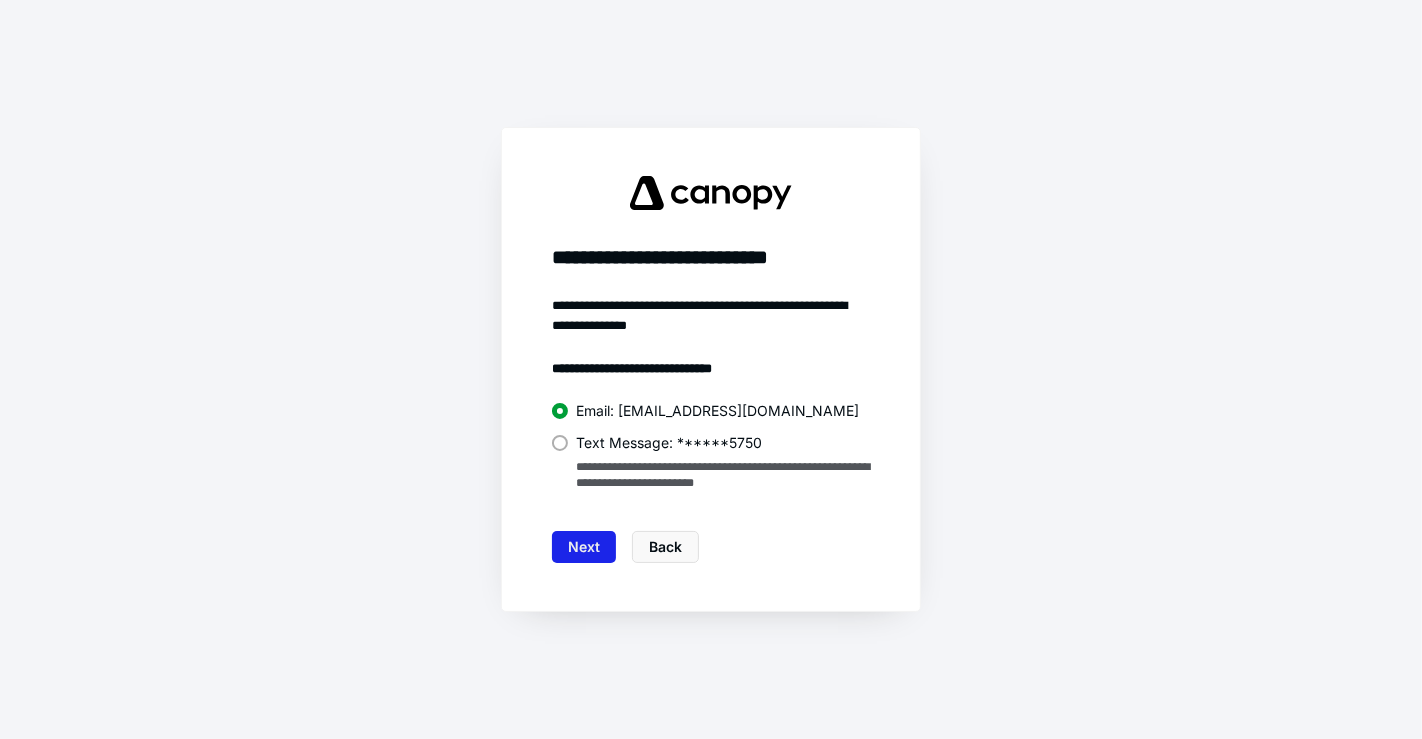 click on "Next" at bounding box center (584, 547) 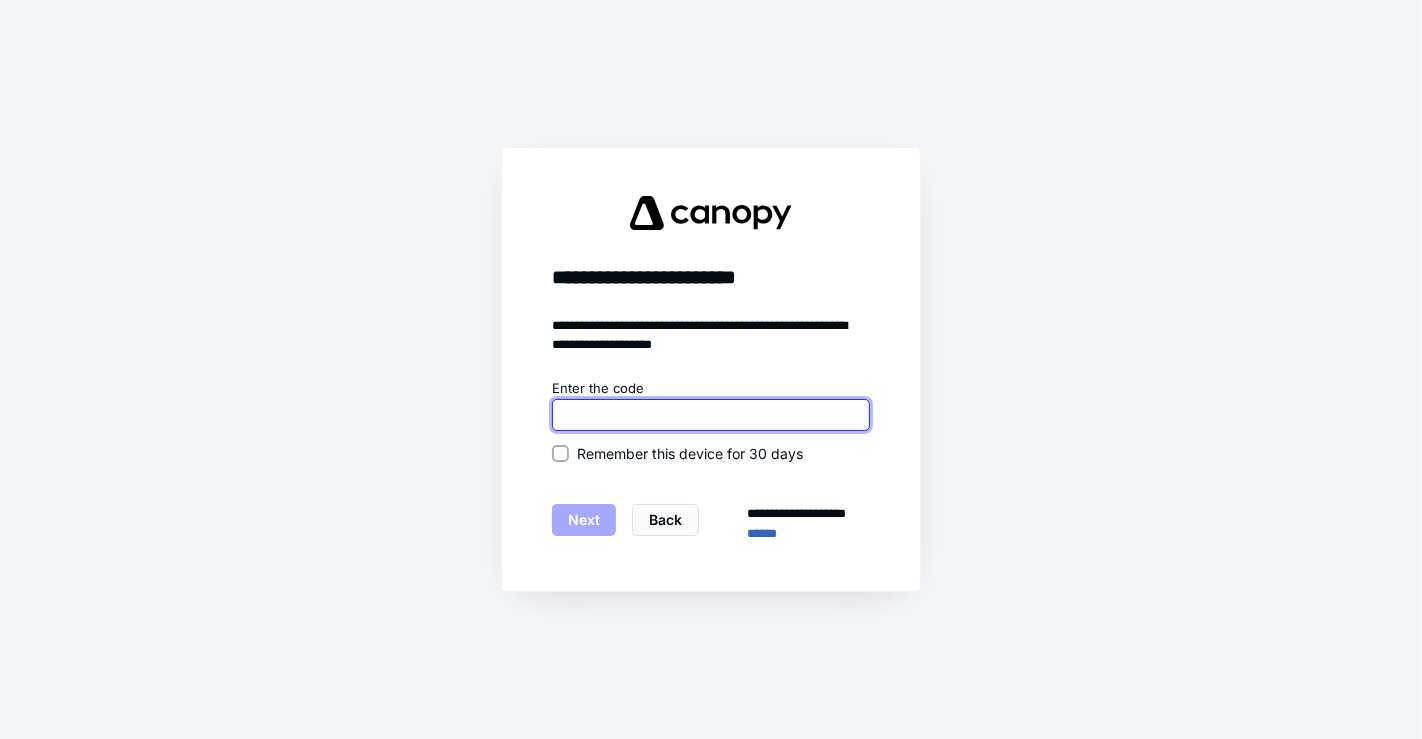 click at bounding box center [711, 415] 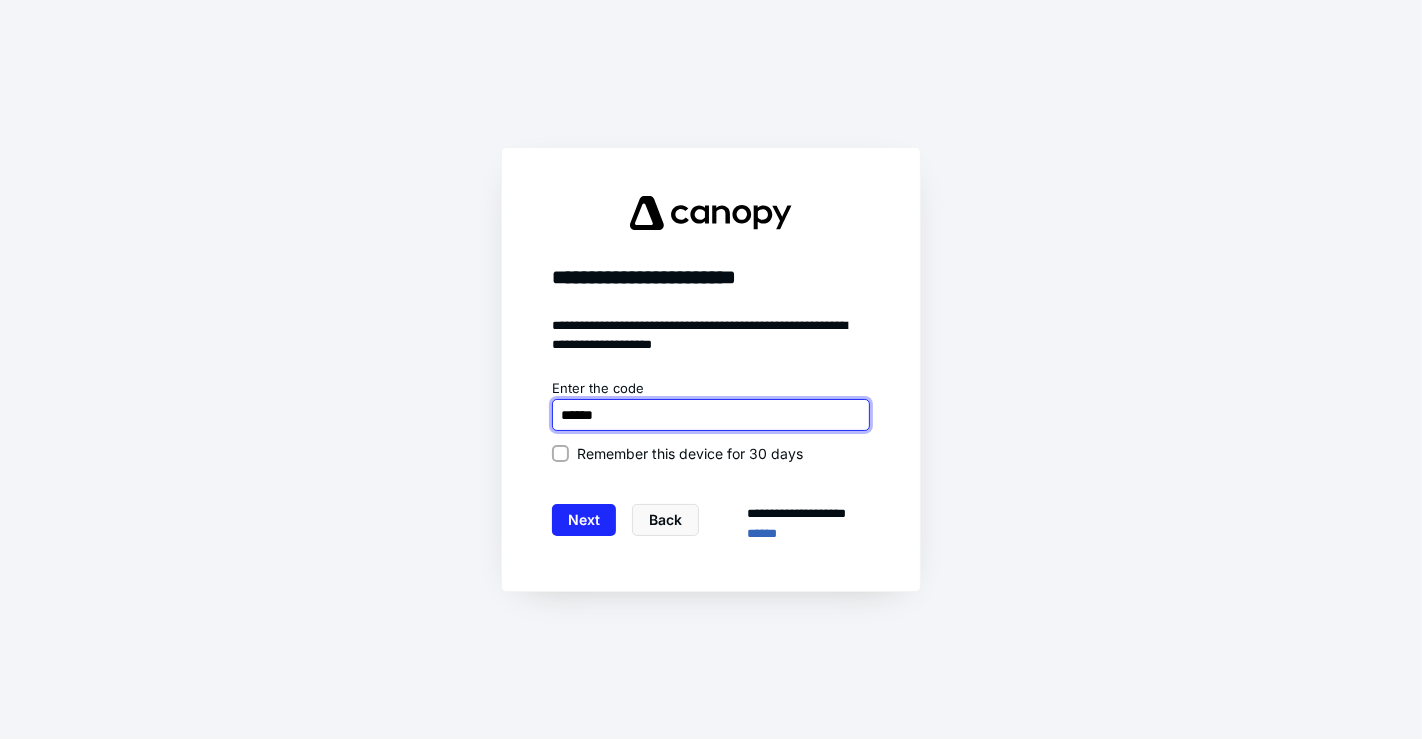 type on "******" 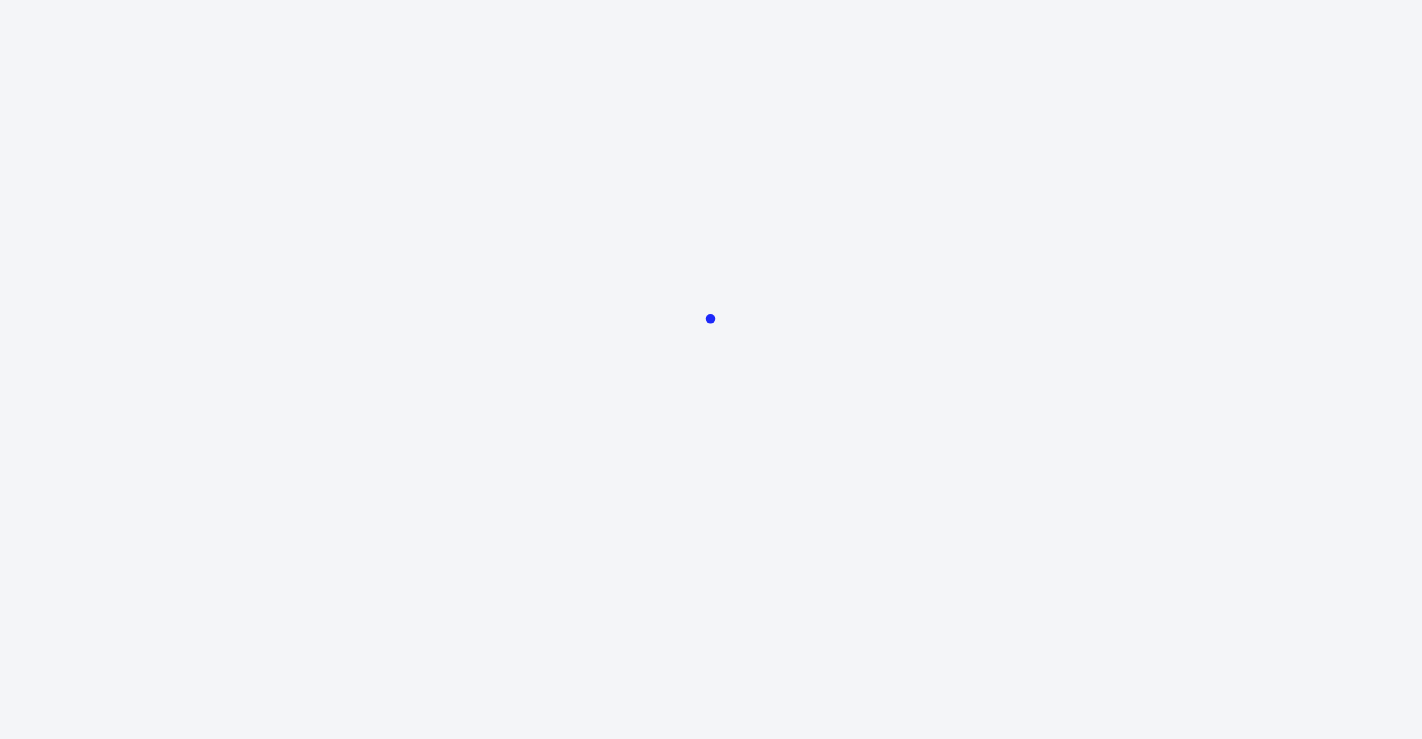 scroll, scrollTop: 0, scrollLeft: 0, axis: both 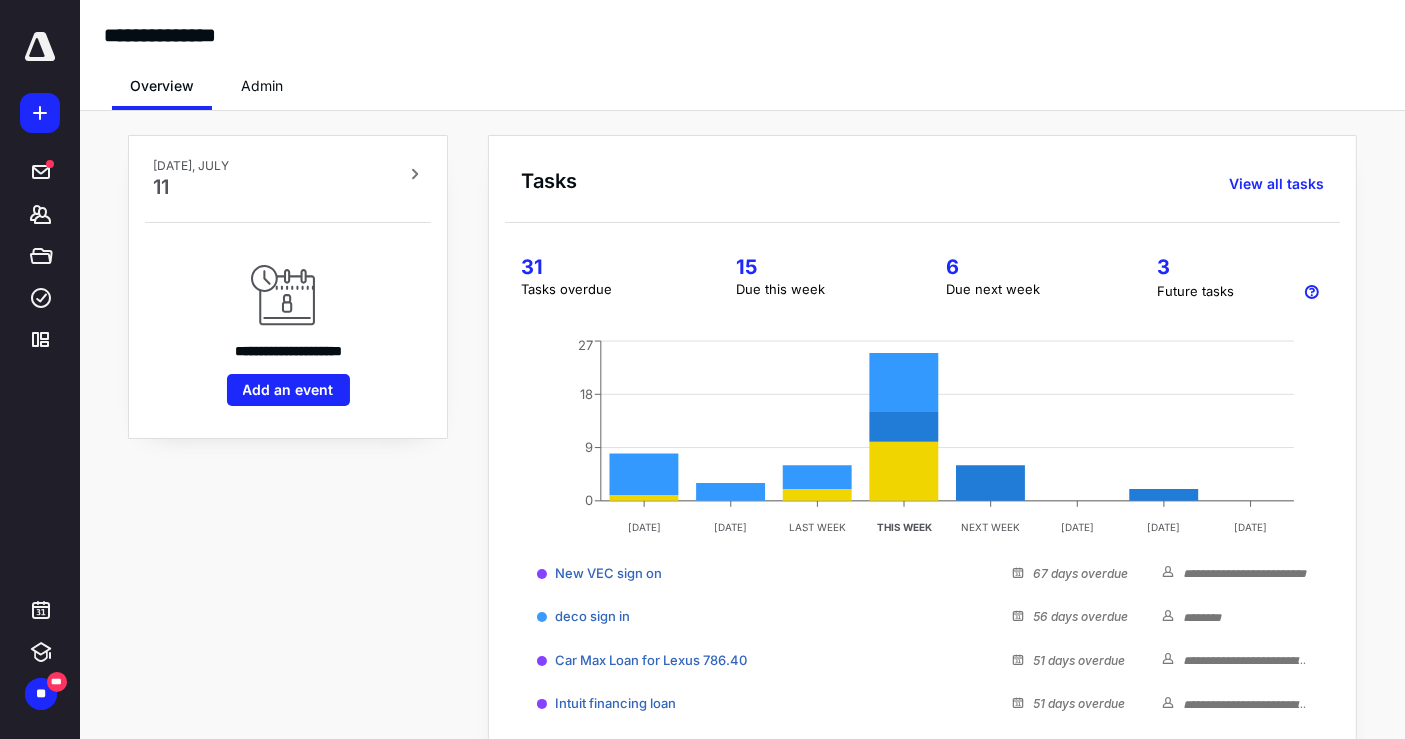 click on "31" at bounding box center (604, 267) 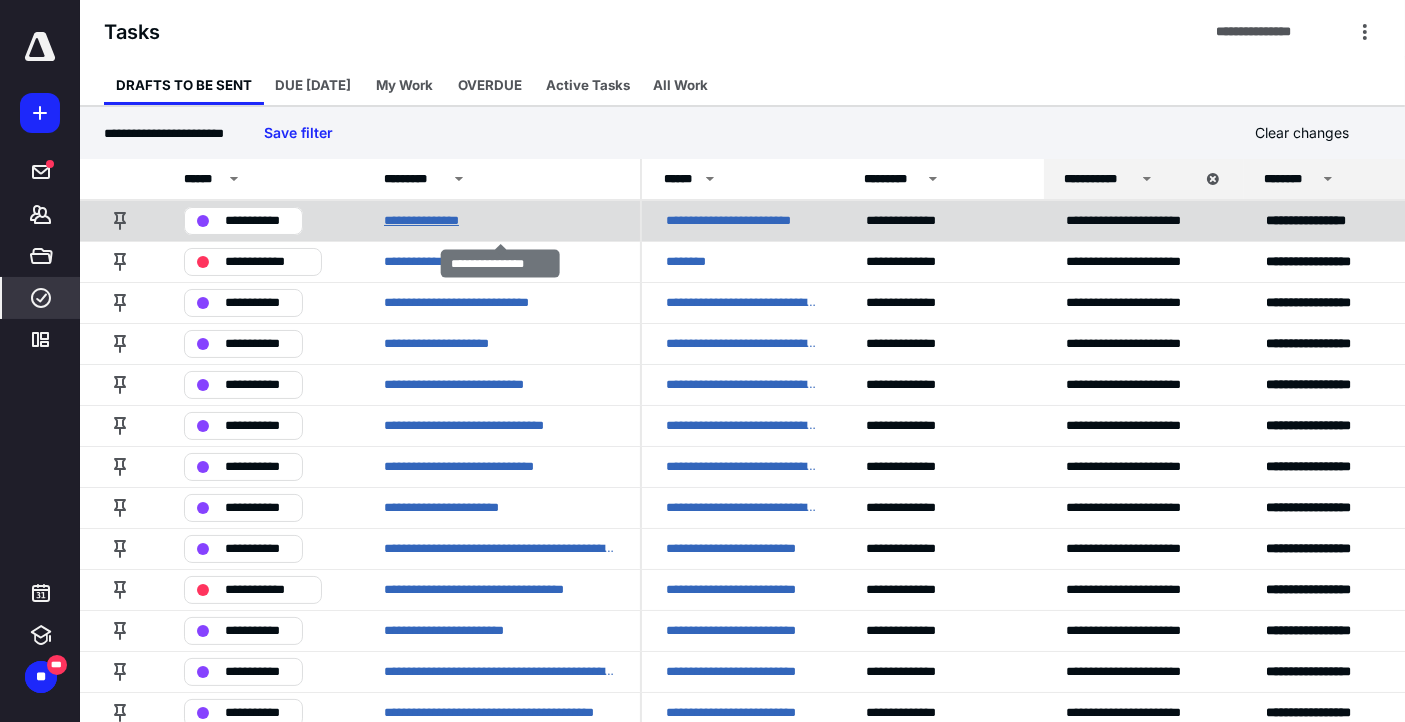 click on "**********" at bounding box center (437, 220) 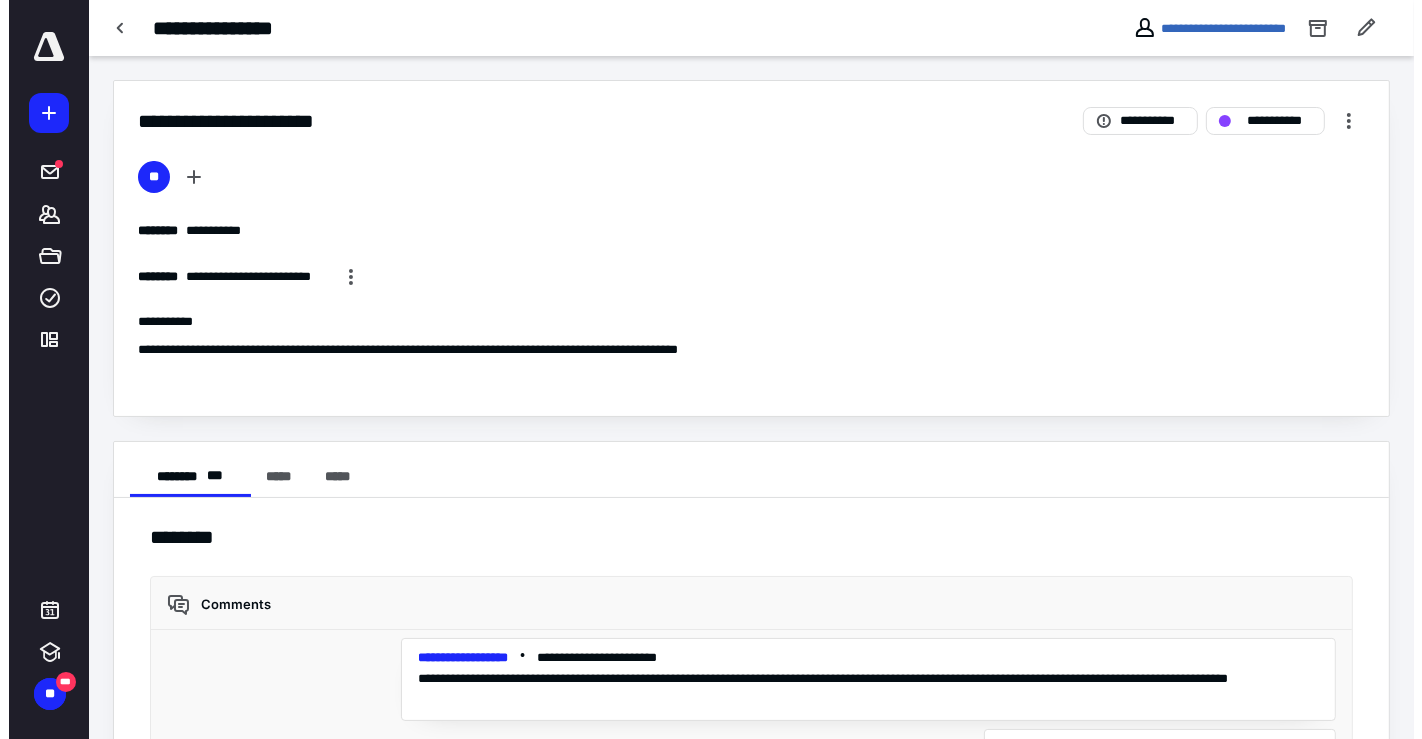 scroll, scrollTop: 0, scrollLeft: 0, axis: both 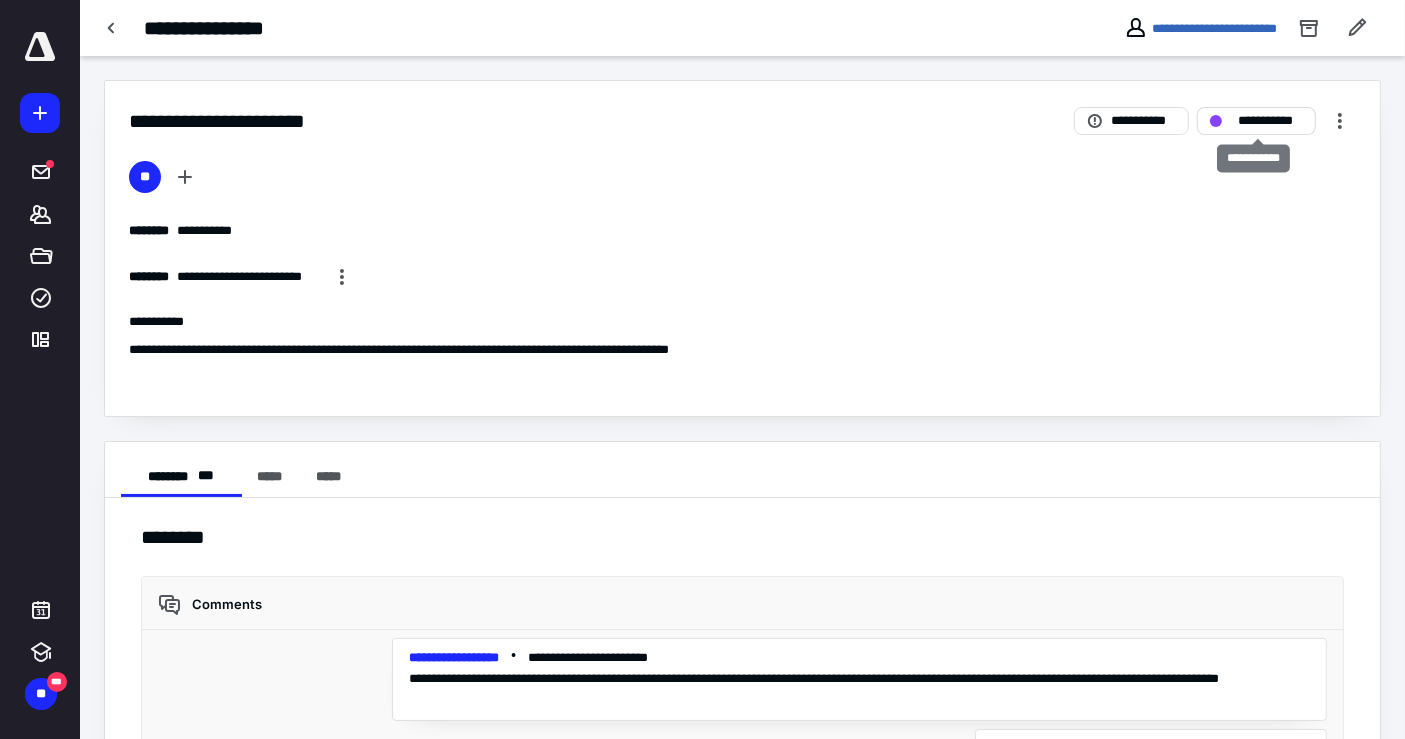 click on "**********" at bounding box center (1270, 120) 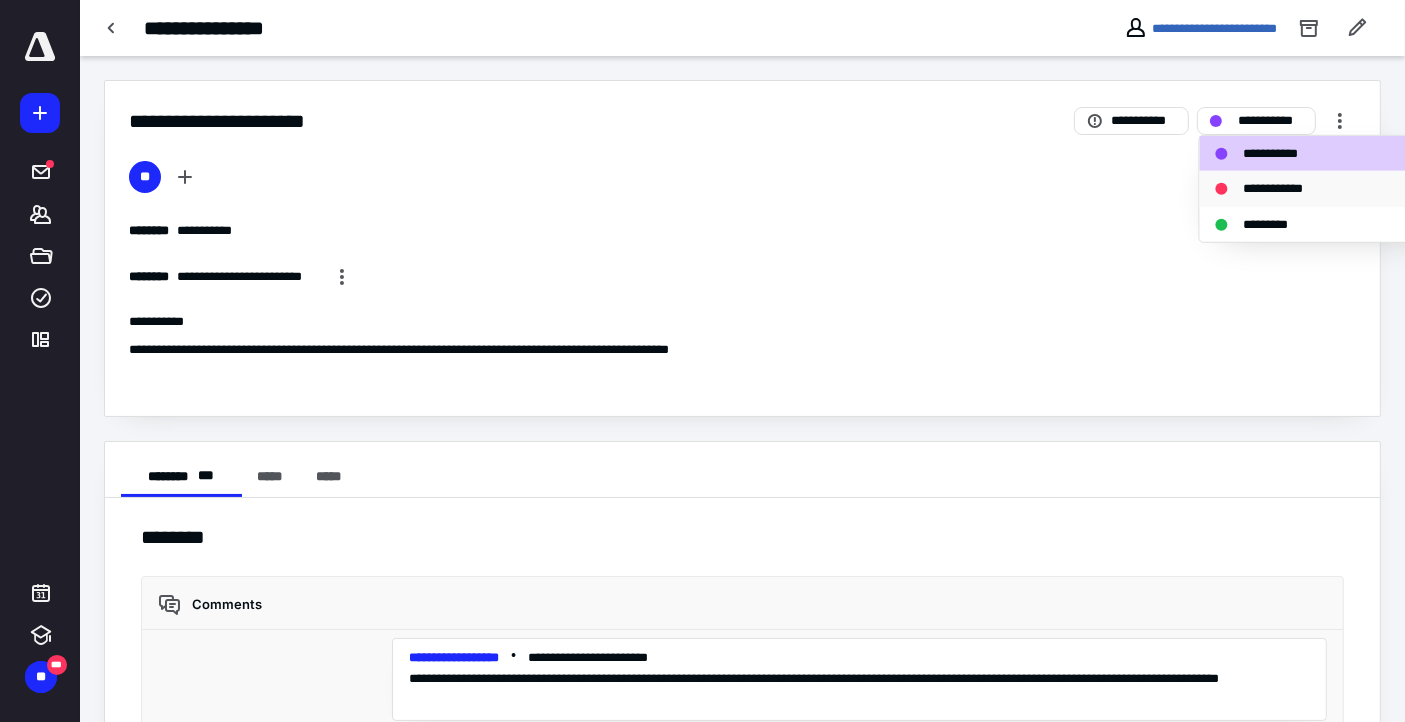 click on "**********" at bounding box center [1312, 188] 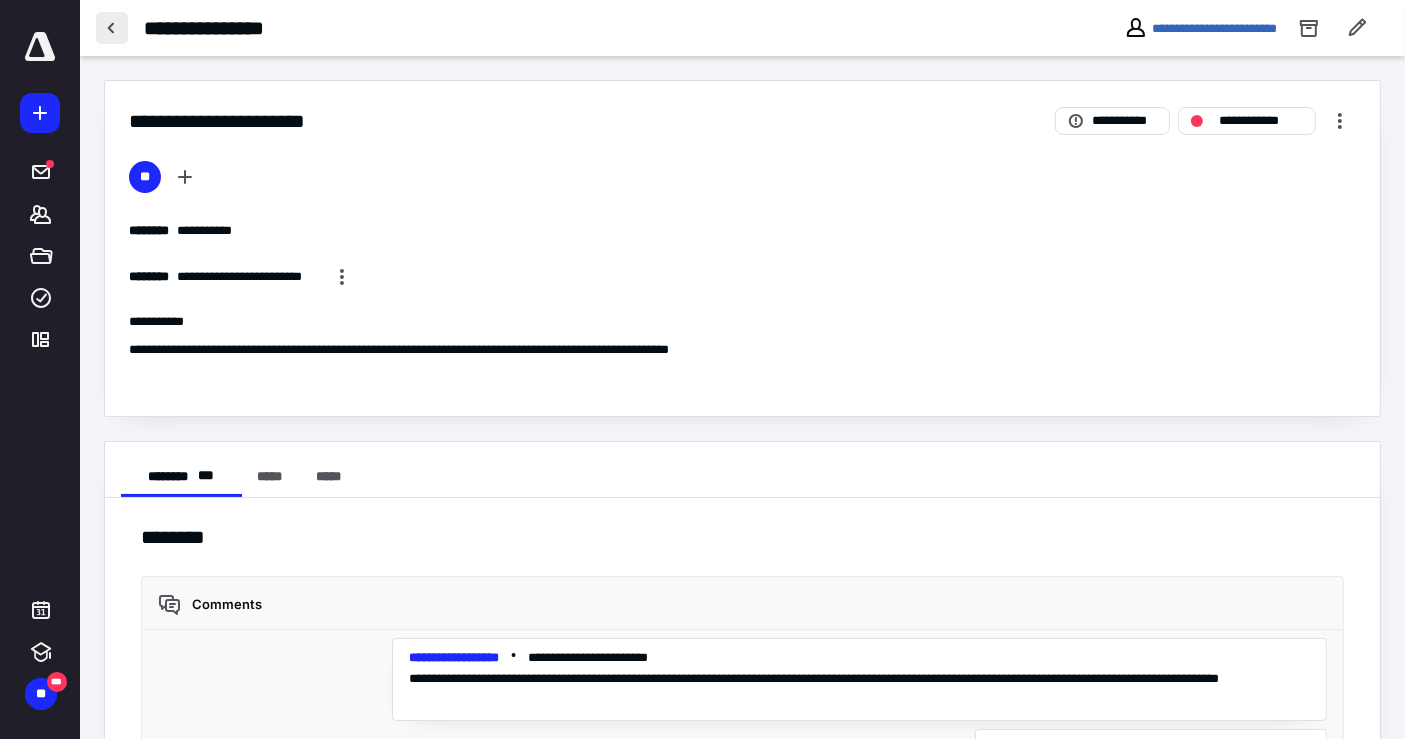 click at bounding box center (112, 28) 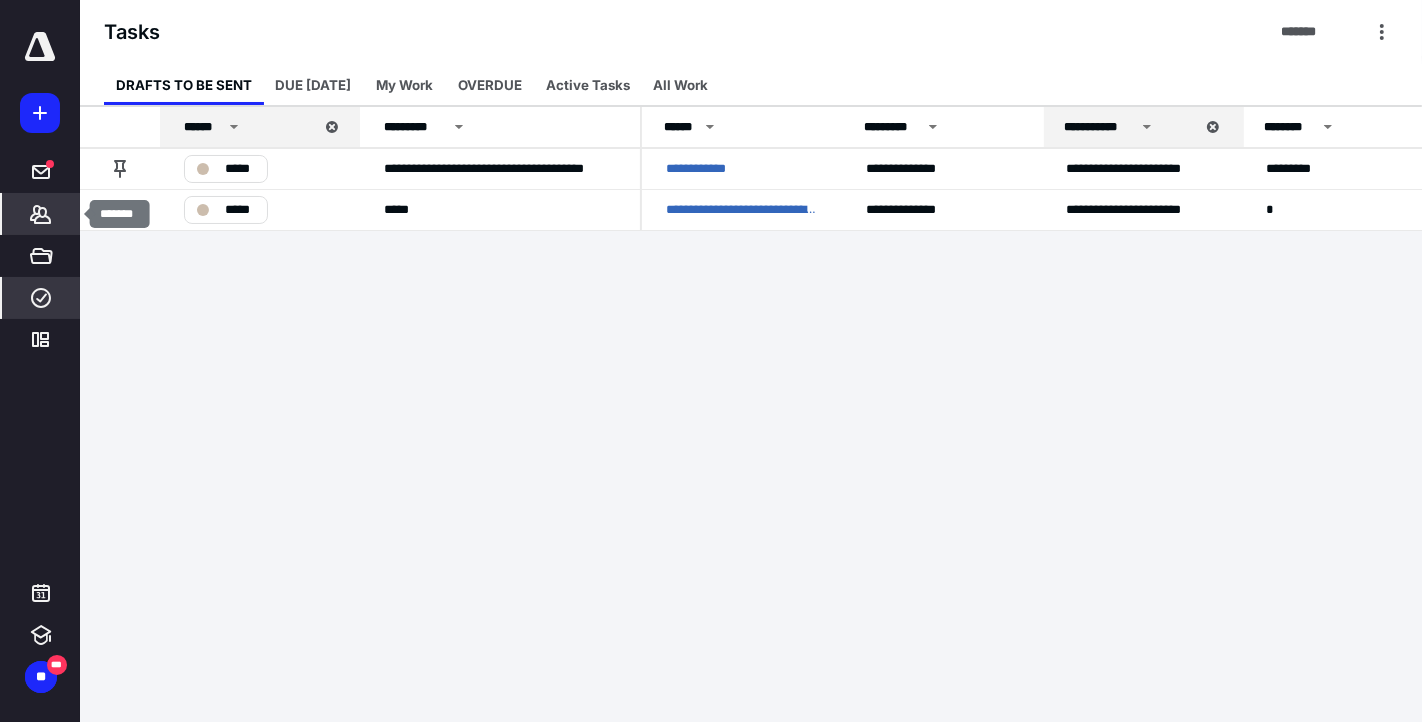 click on "*******" at bounding box center (41, 214) 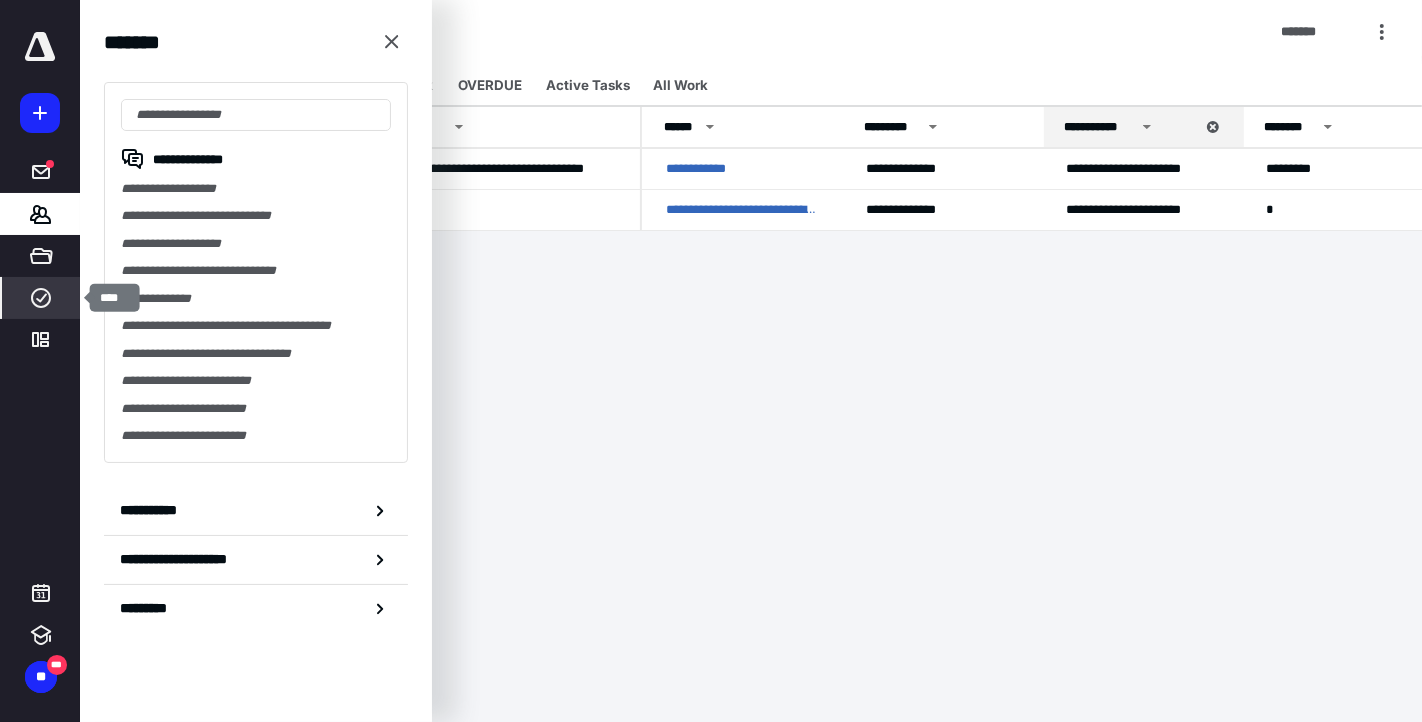 click 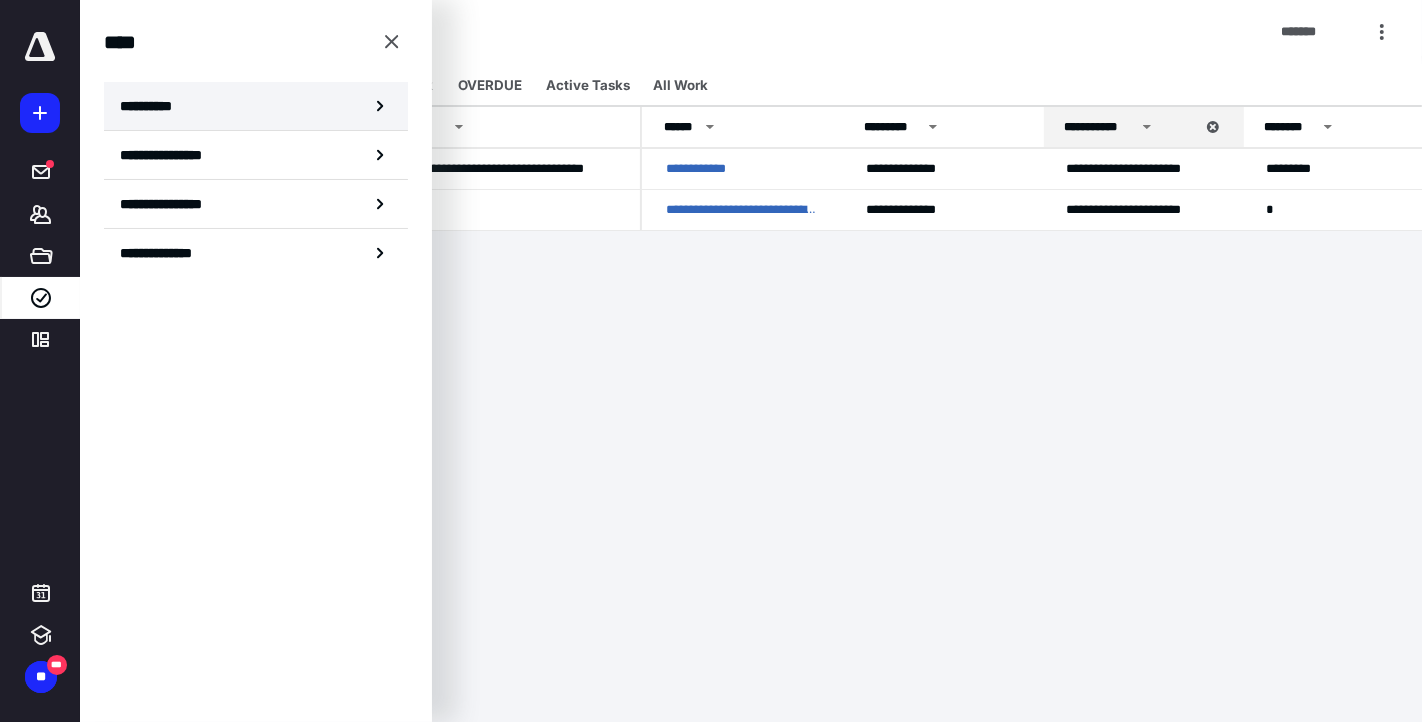 click on "**********" at bounding box center [256, 106] 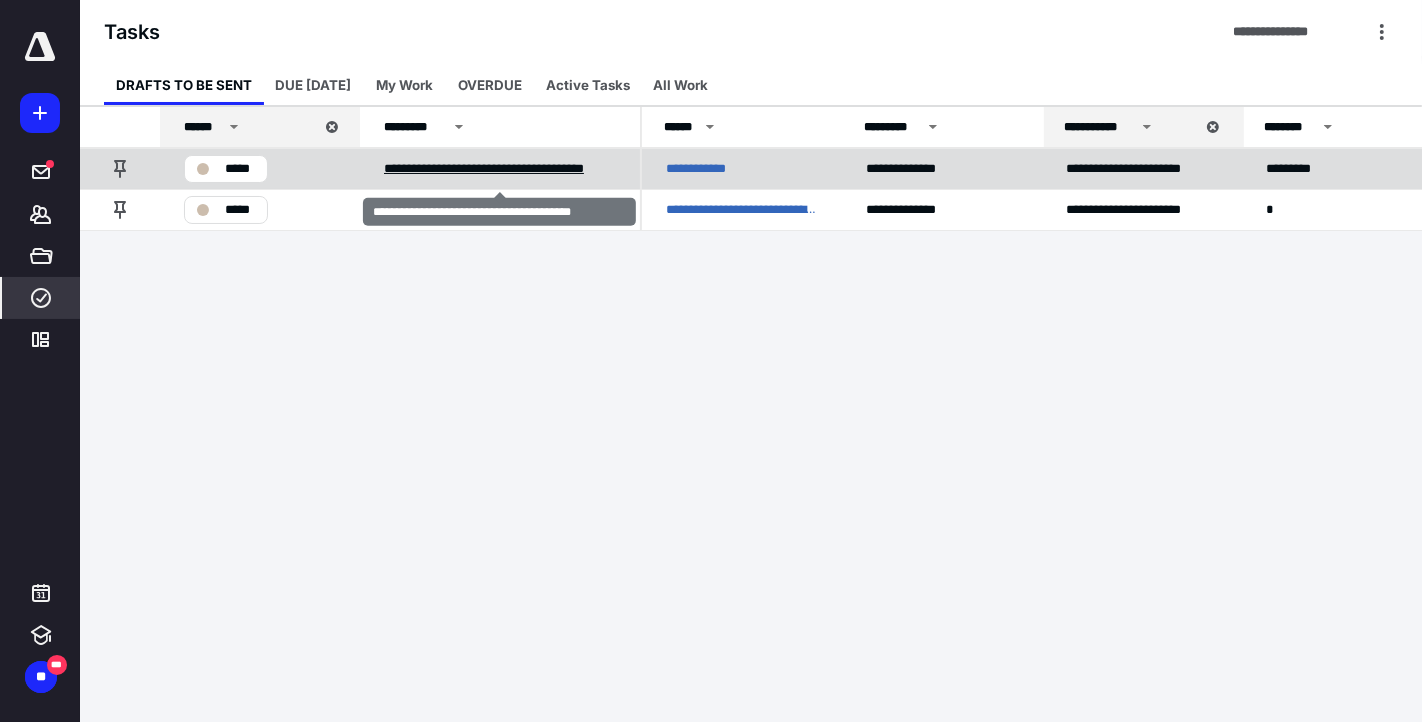 click on "**********" at bounding box center [500, 168] 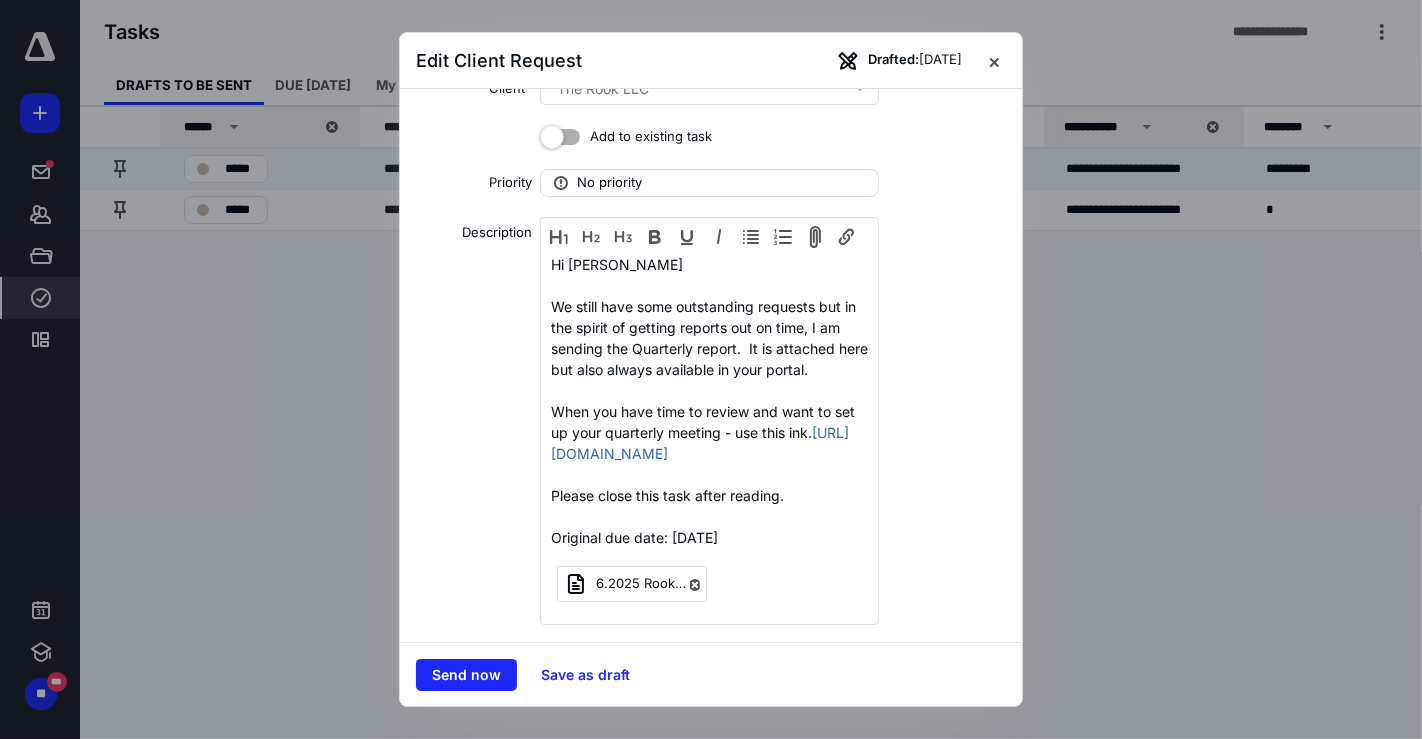 scroll, scrollTop: 0, scrollLeft: 0, axis: both 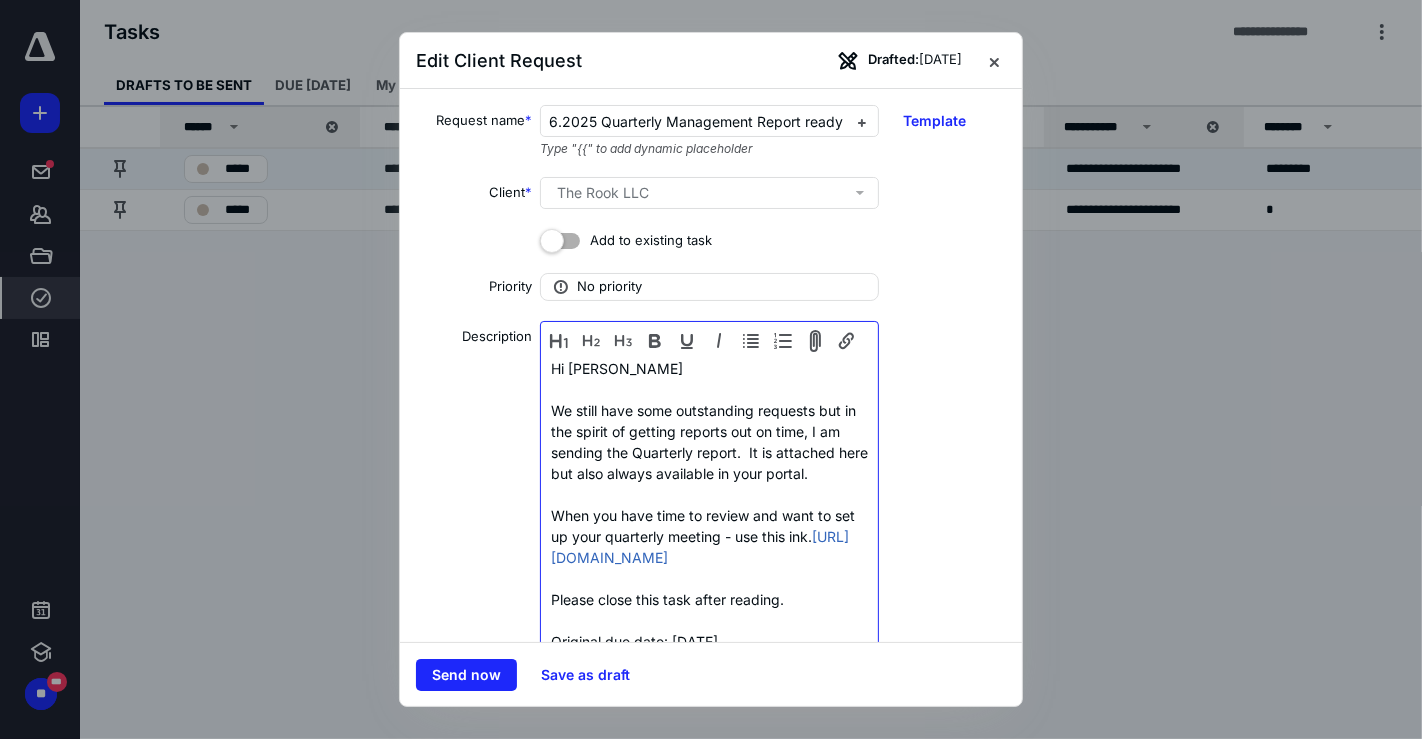 click on "We still have some outstanding requests but in the spirit of getting reports out on time, I am sending the Quarterly report.  It is attached here but also always available in your portal." at bounding box center (709, 442) 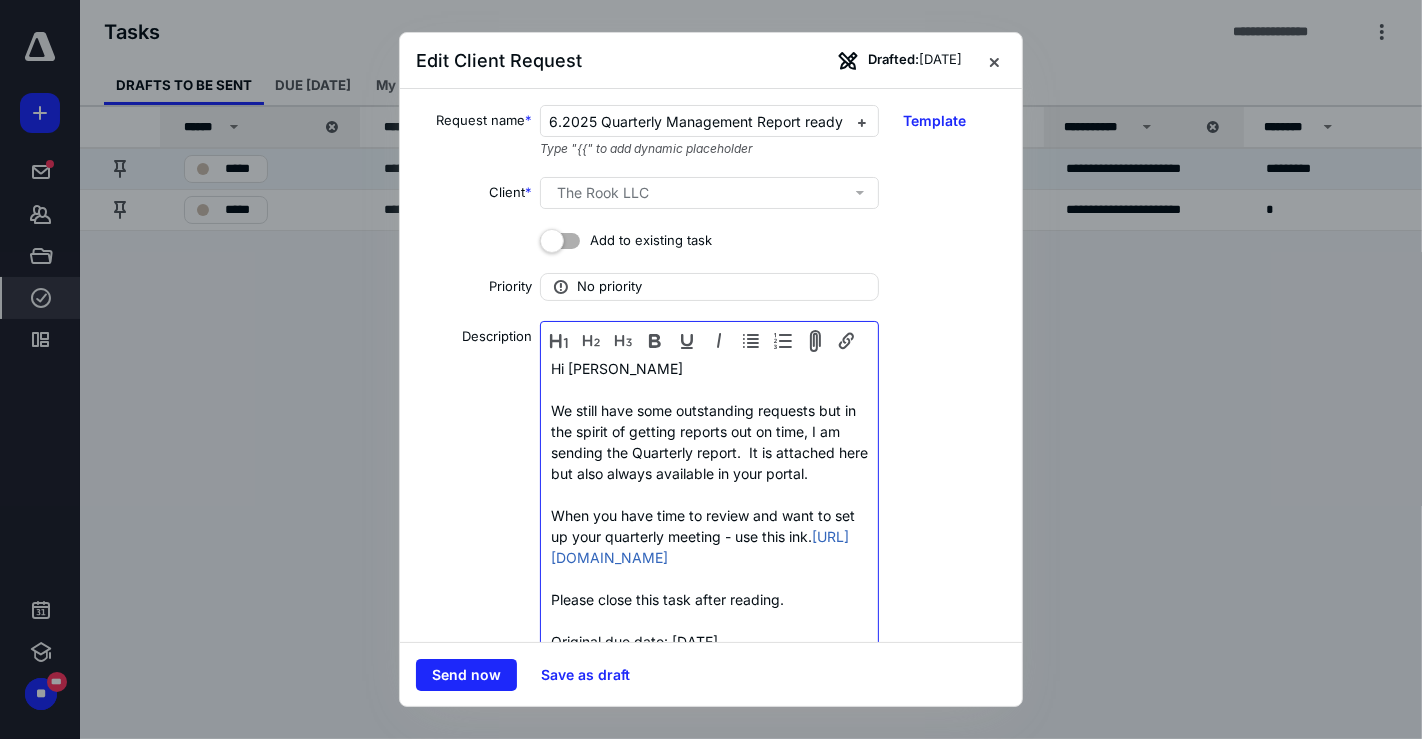 type 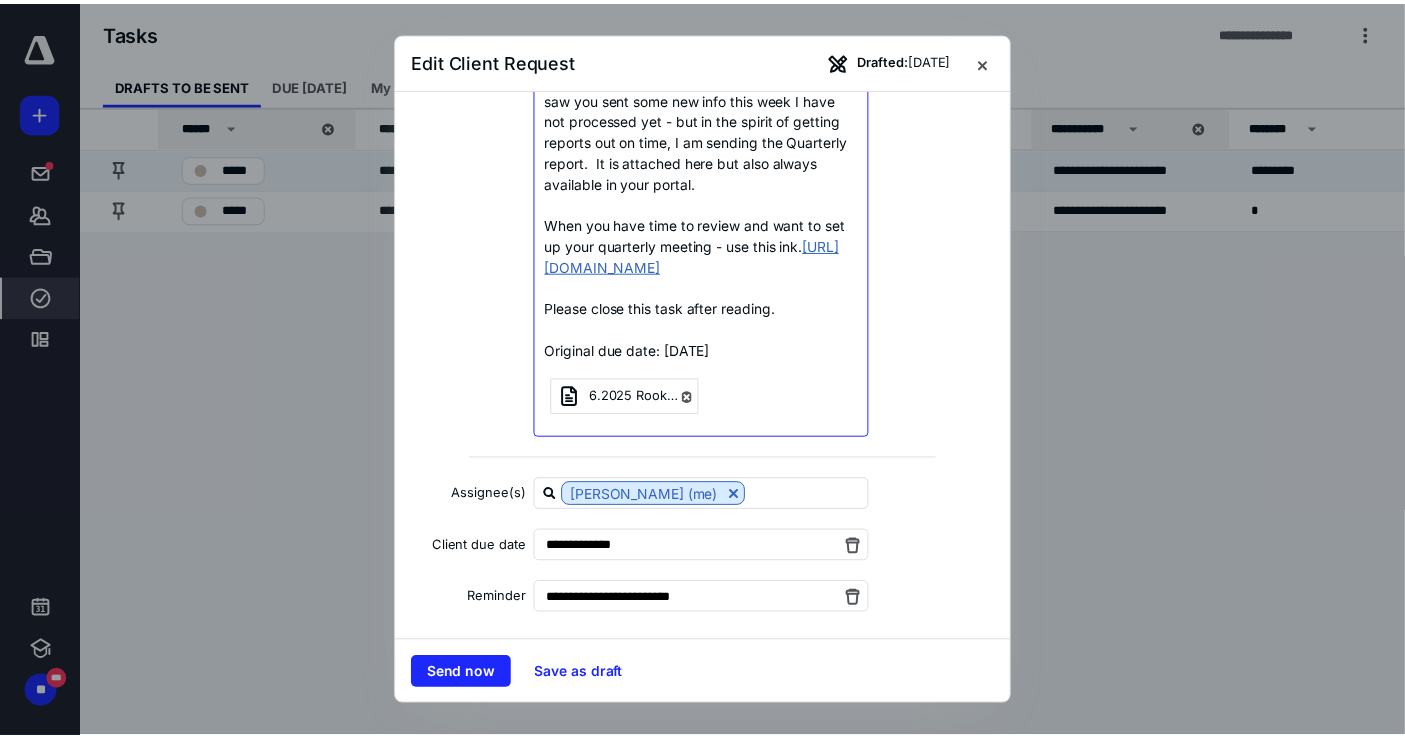 scroll, scrollTop: 362, scrollLeft: 0, axis: vertical 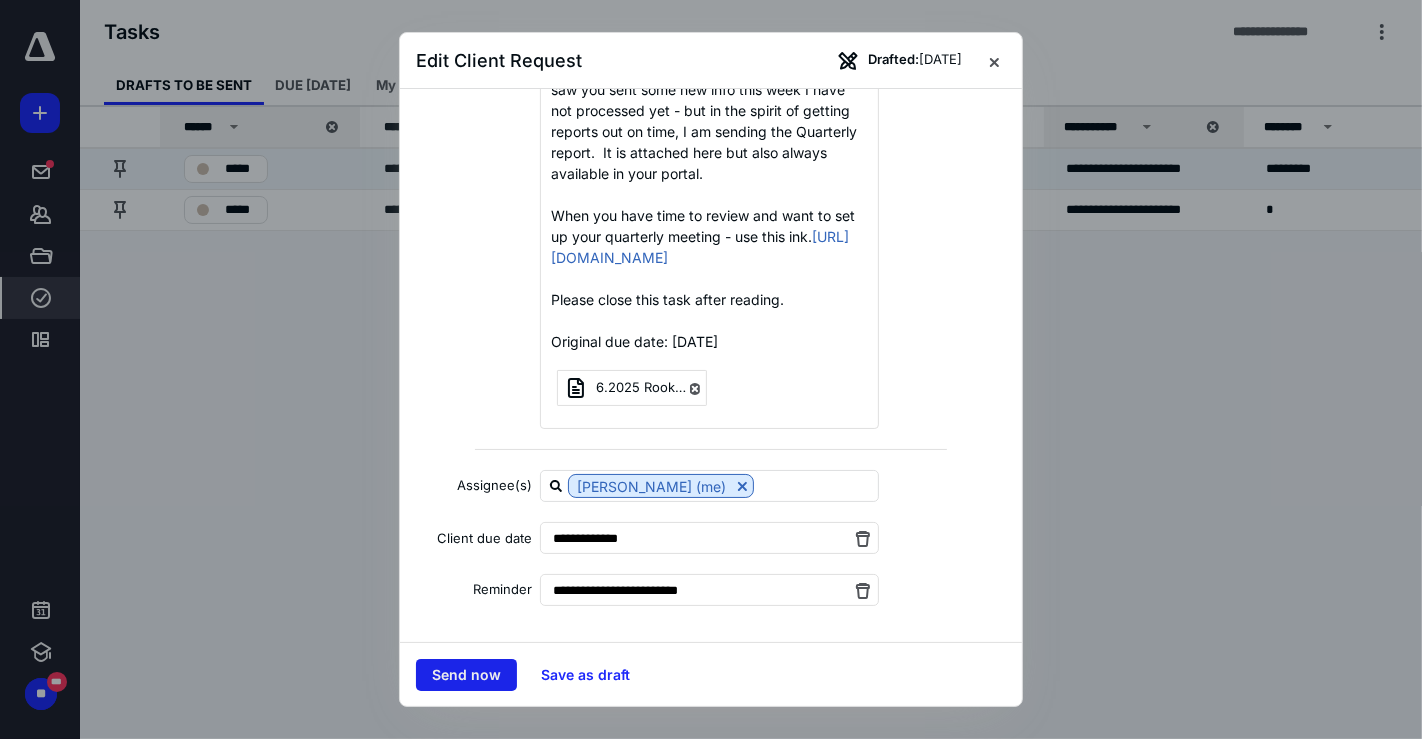 click on "Send now Save as draft" at bounding box center (711, 674) 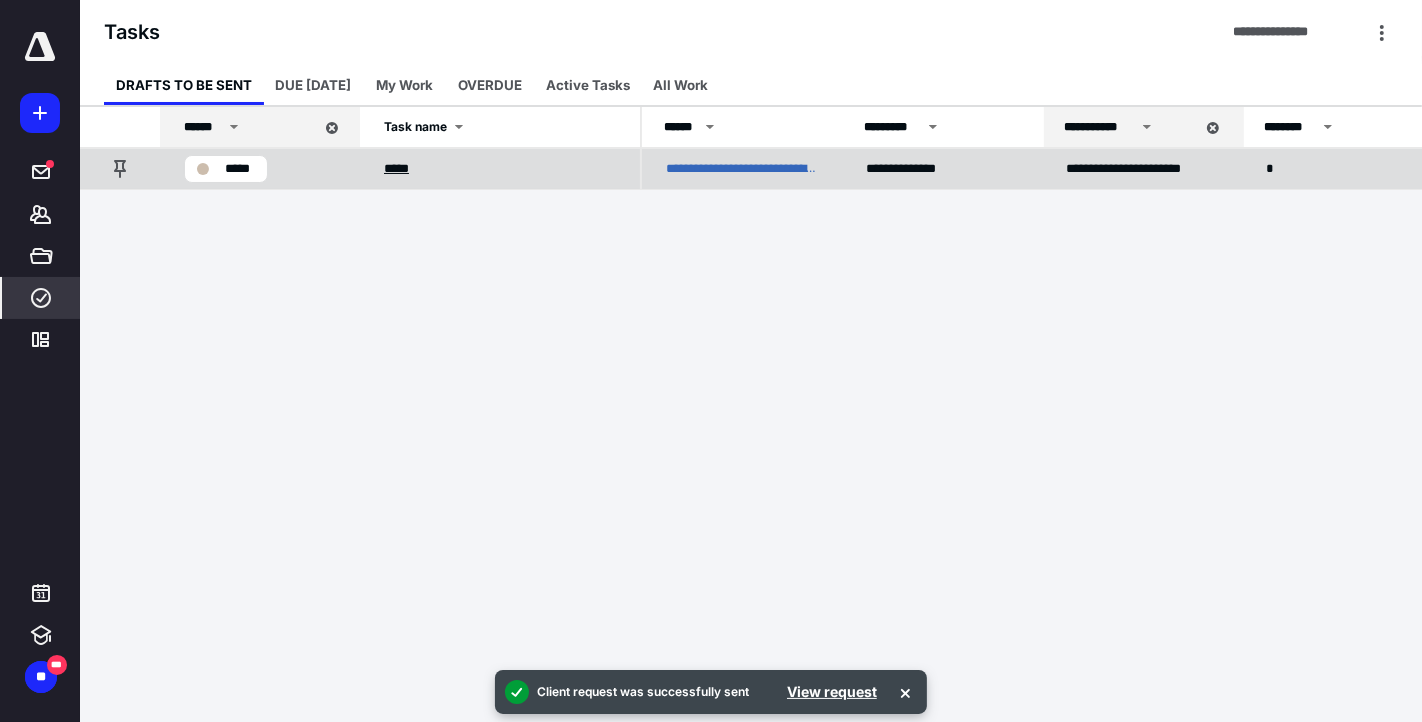 click on "*****" at bounding box center (400, 168) 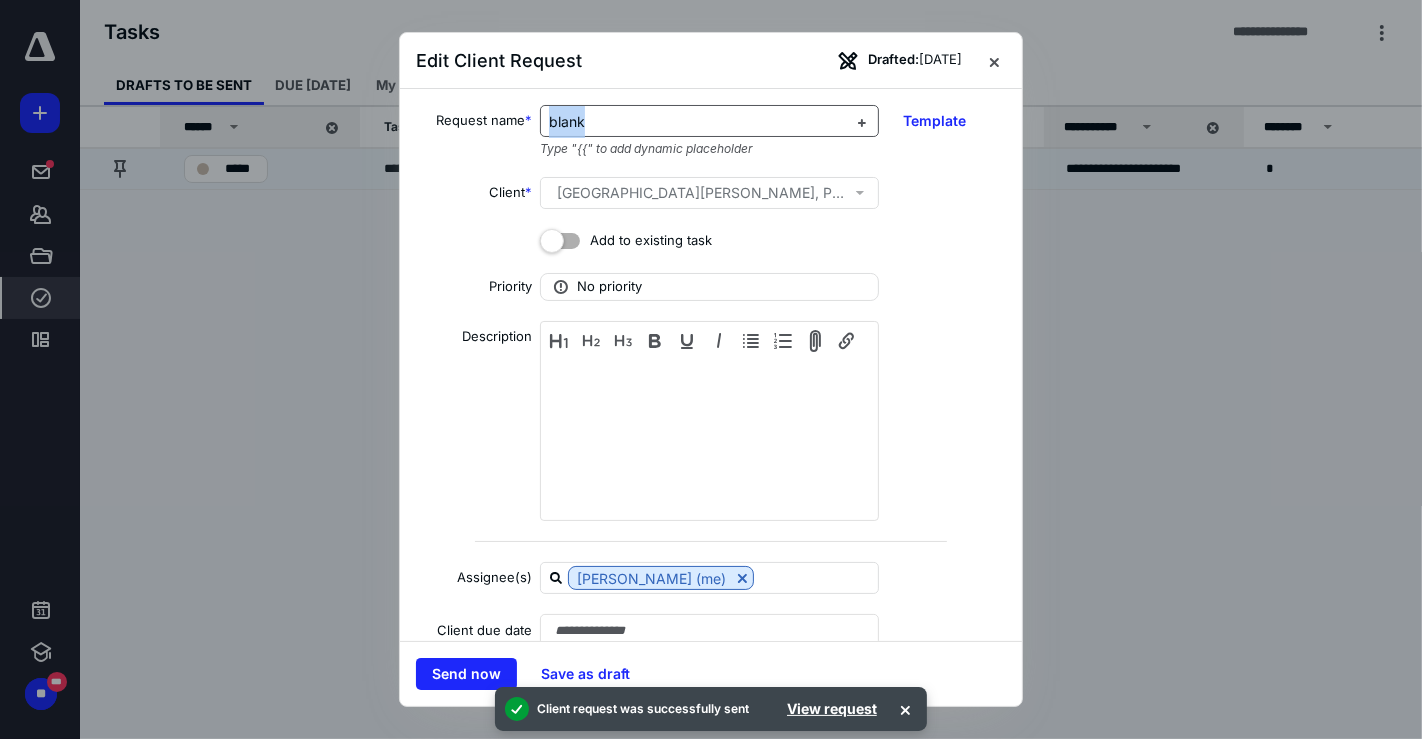 drag, startPoint x: 600, startPoint y: 118, endPoint x: 542, endPoint y: 120, distance: 58.034473 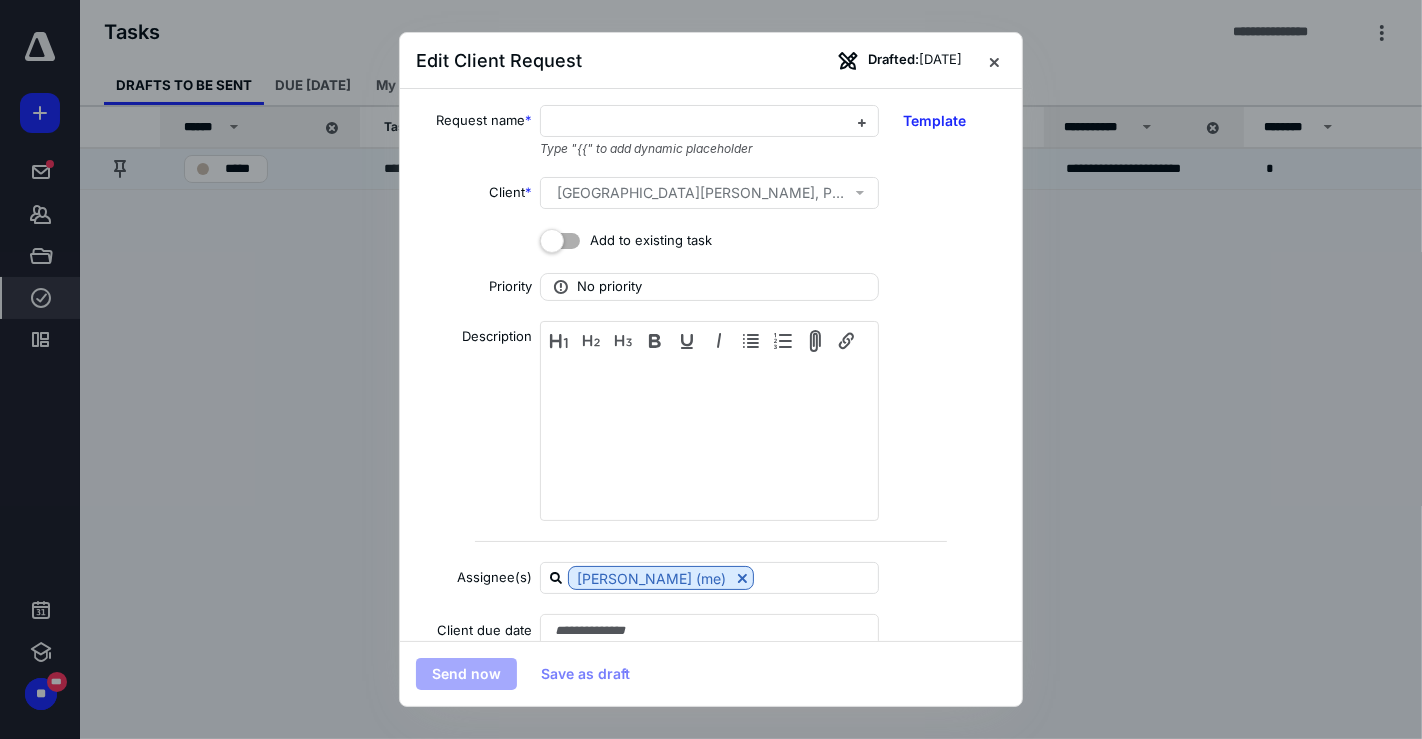 type 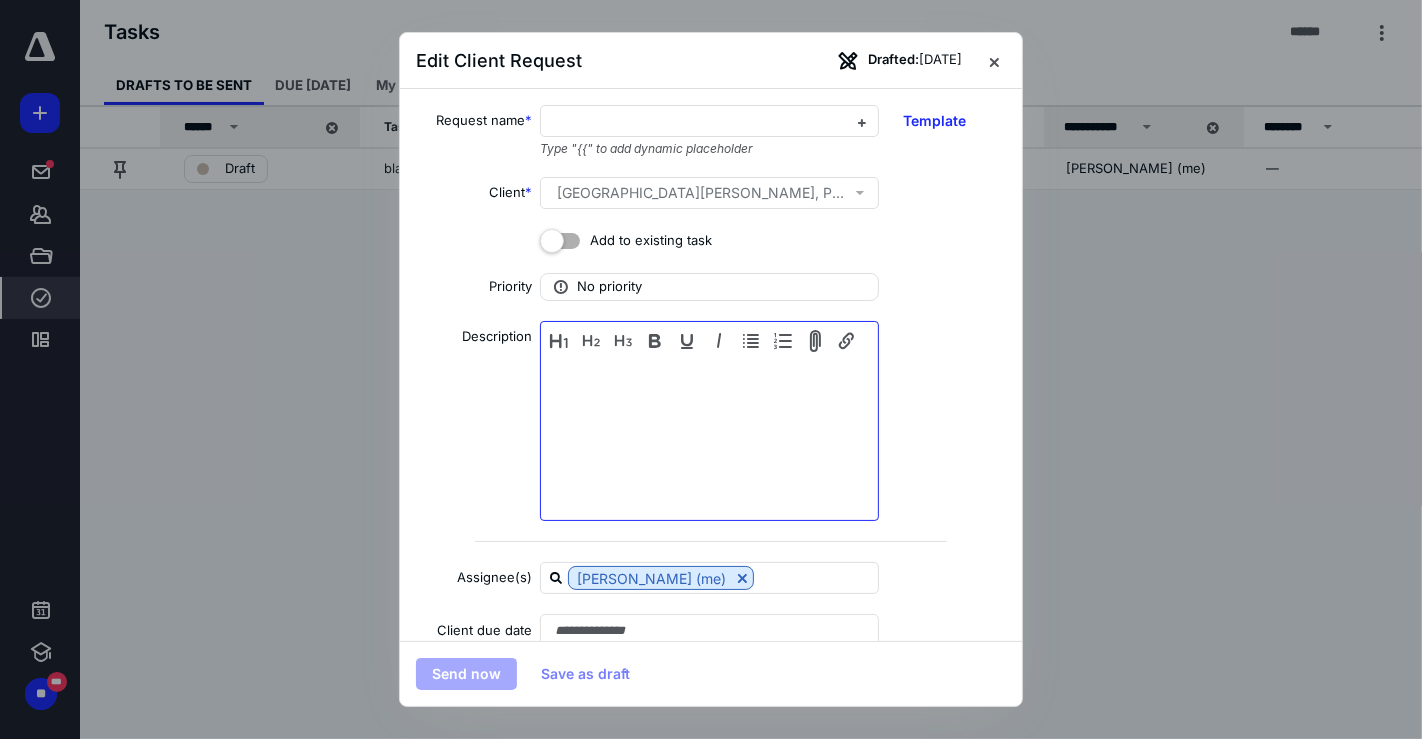 click at bounding box center (709, 423) 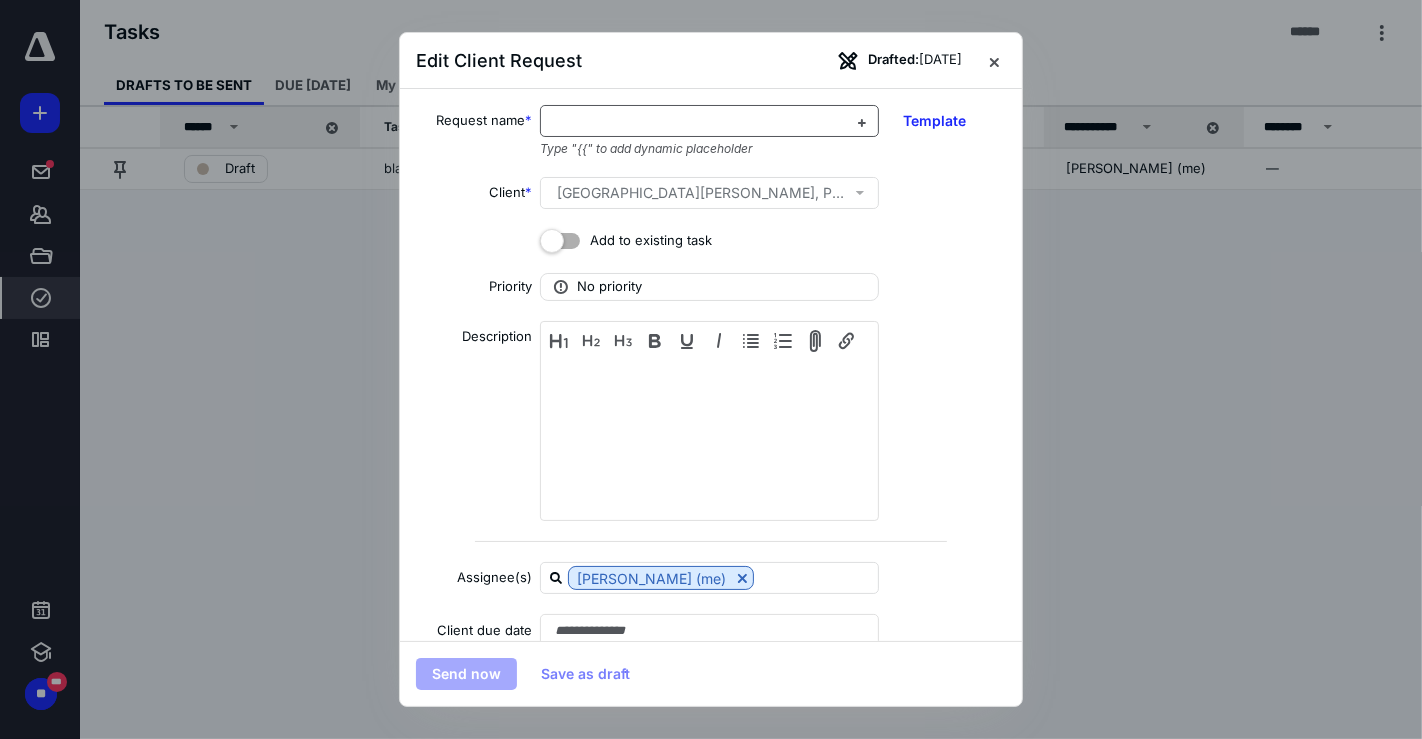 click at bounding box center (697, 122) 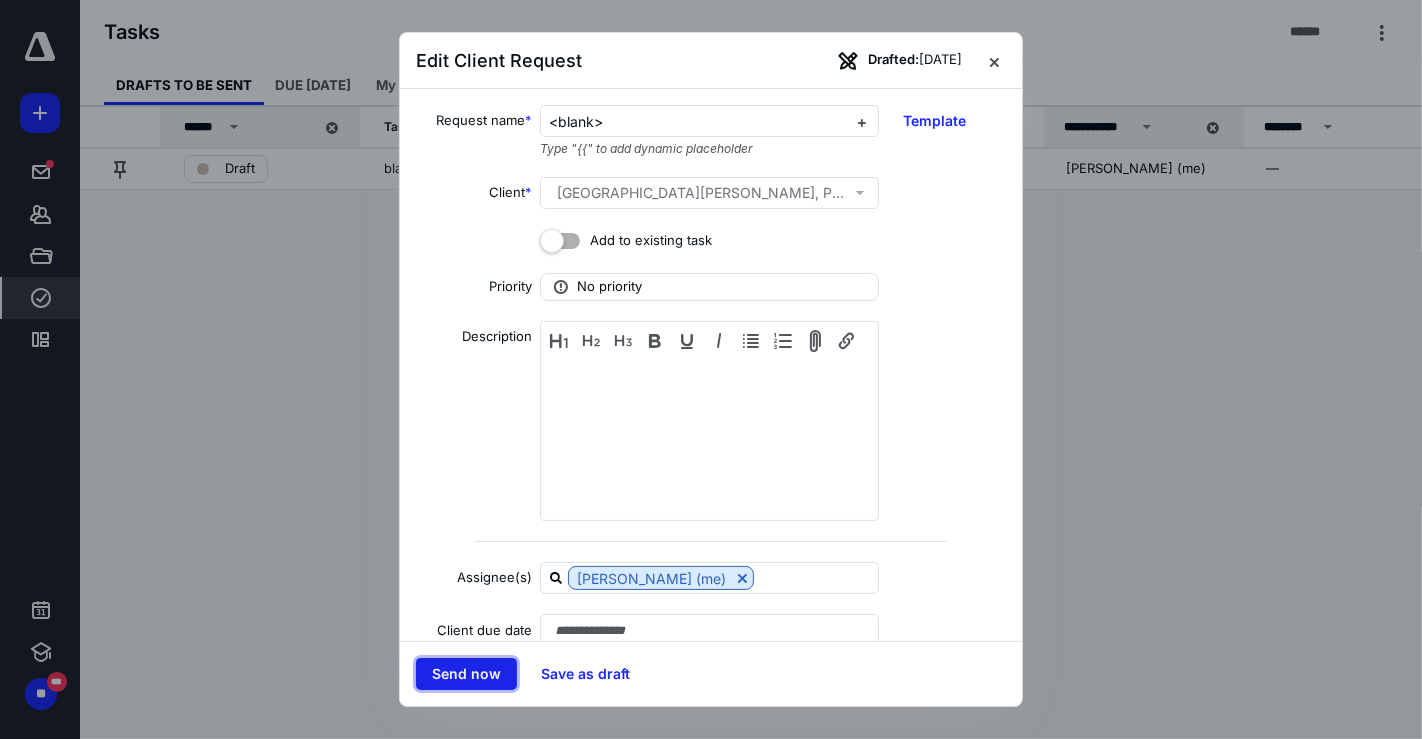 click on "Send now" at bounding box center (466, 674) 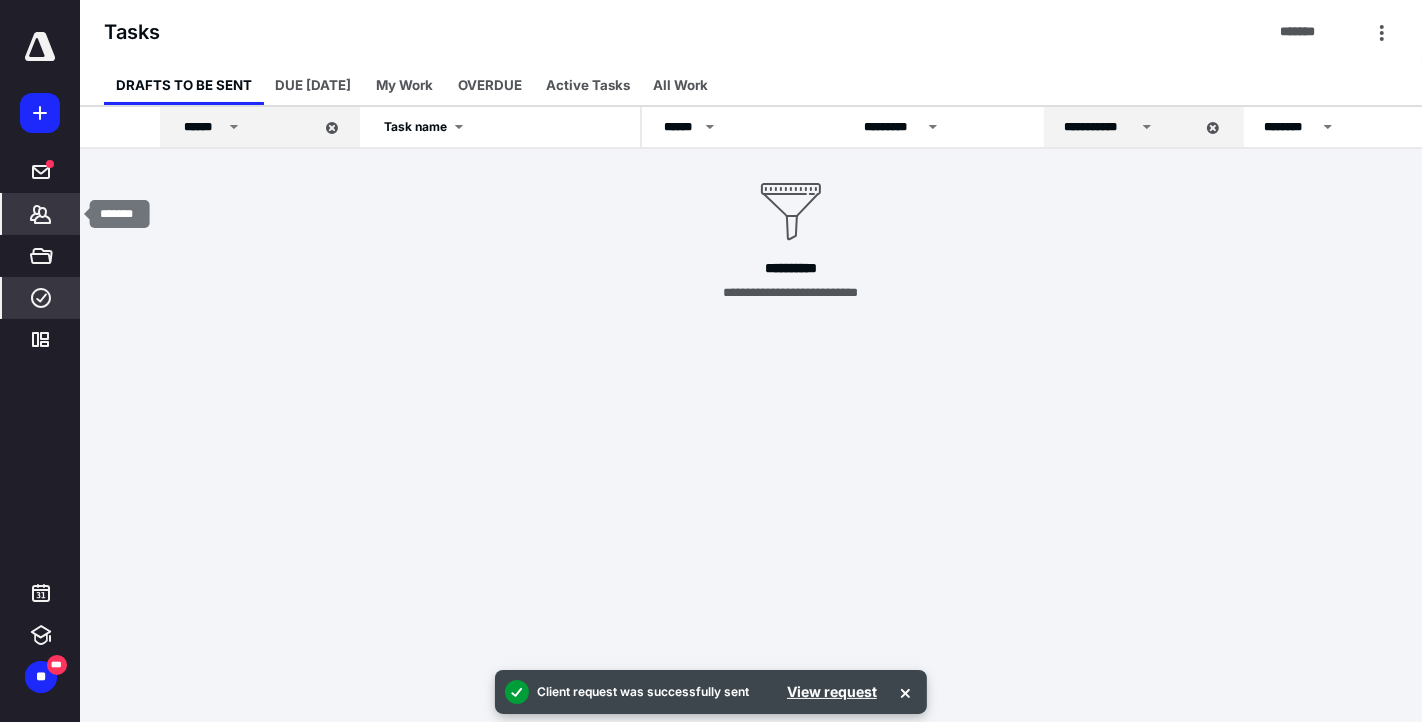 click on "*******" at bounding box center (41, 214) 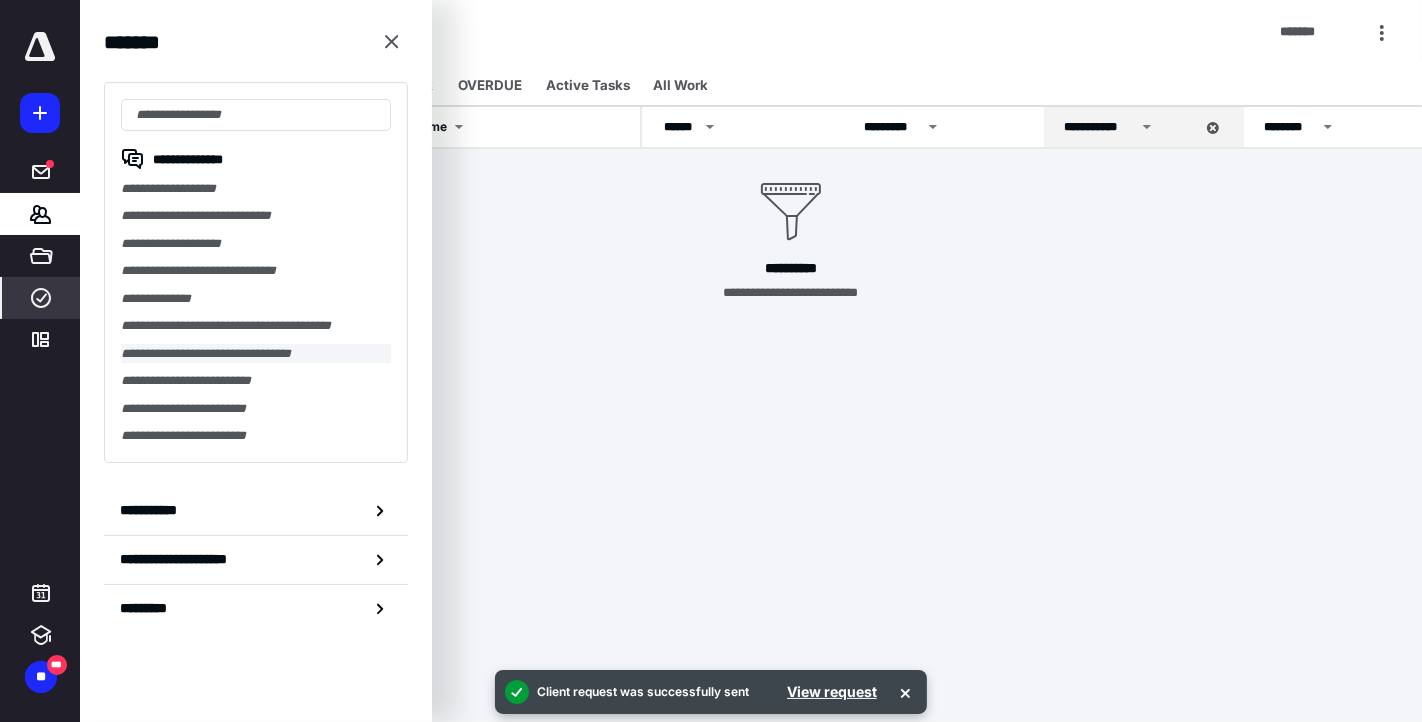 click on "**********" at bounding box center [256, 353] 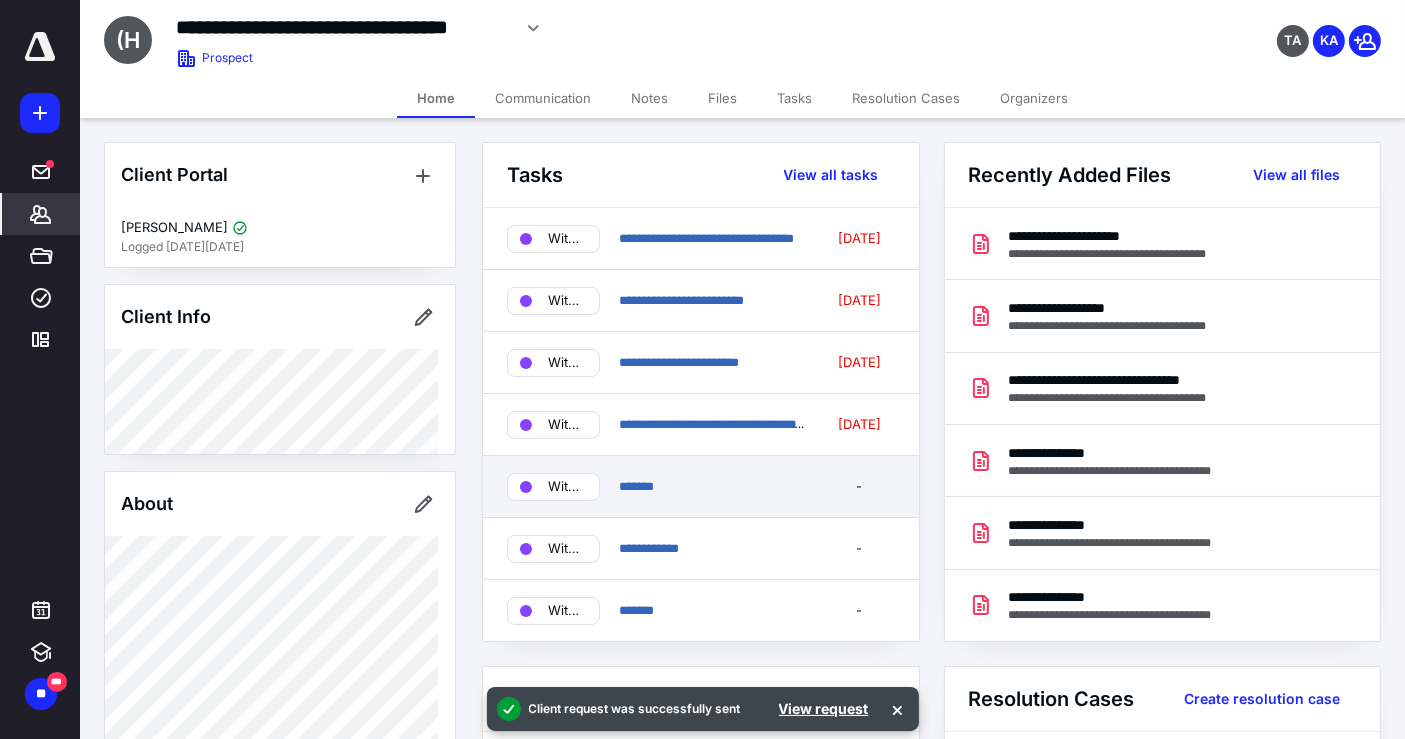 click on "*******" at bounding box center (712, 487) 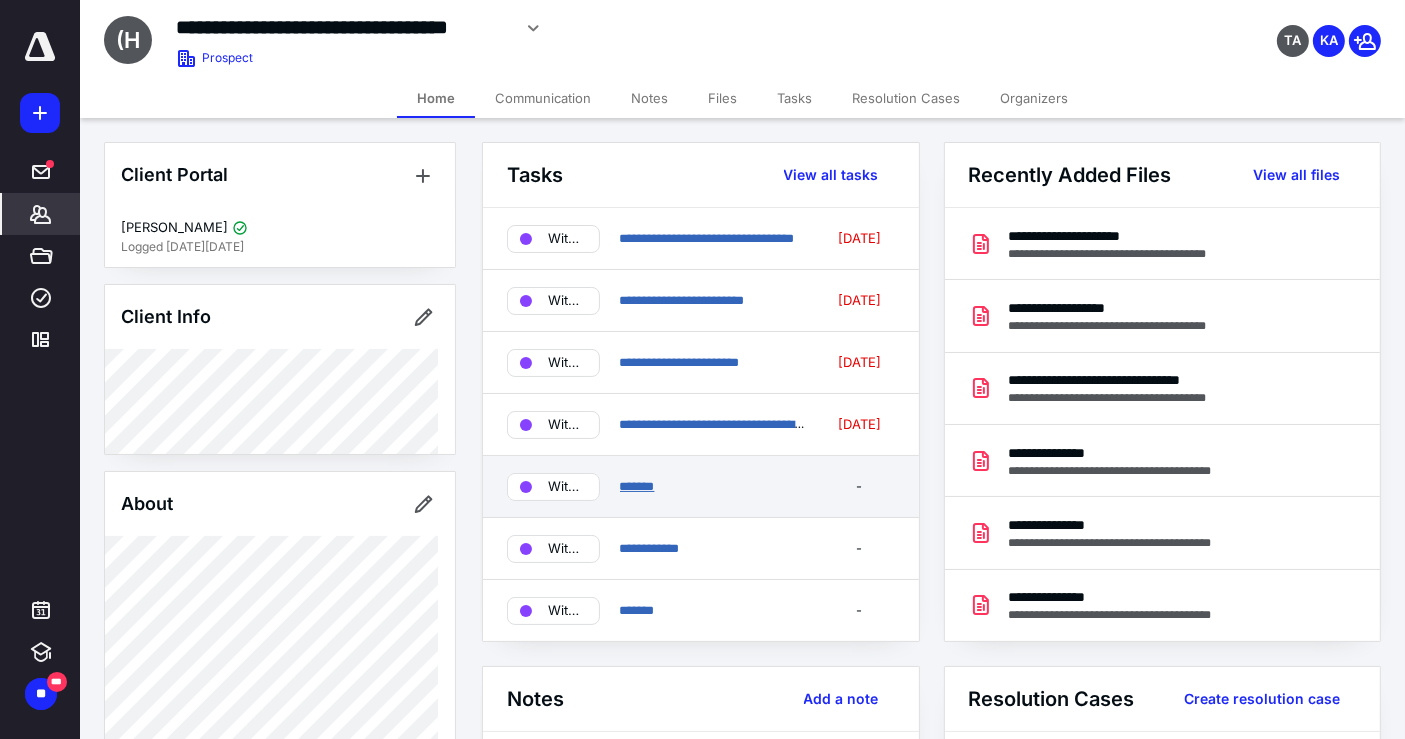 click on "*******" at bounding box center [637, 486] 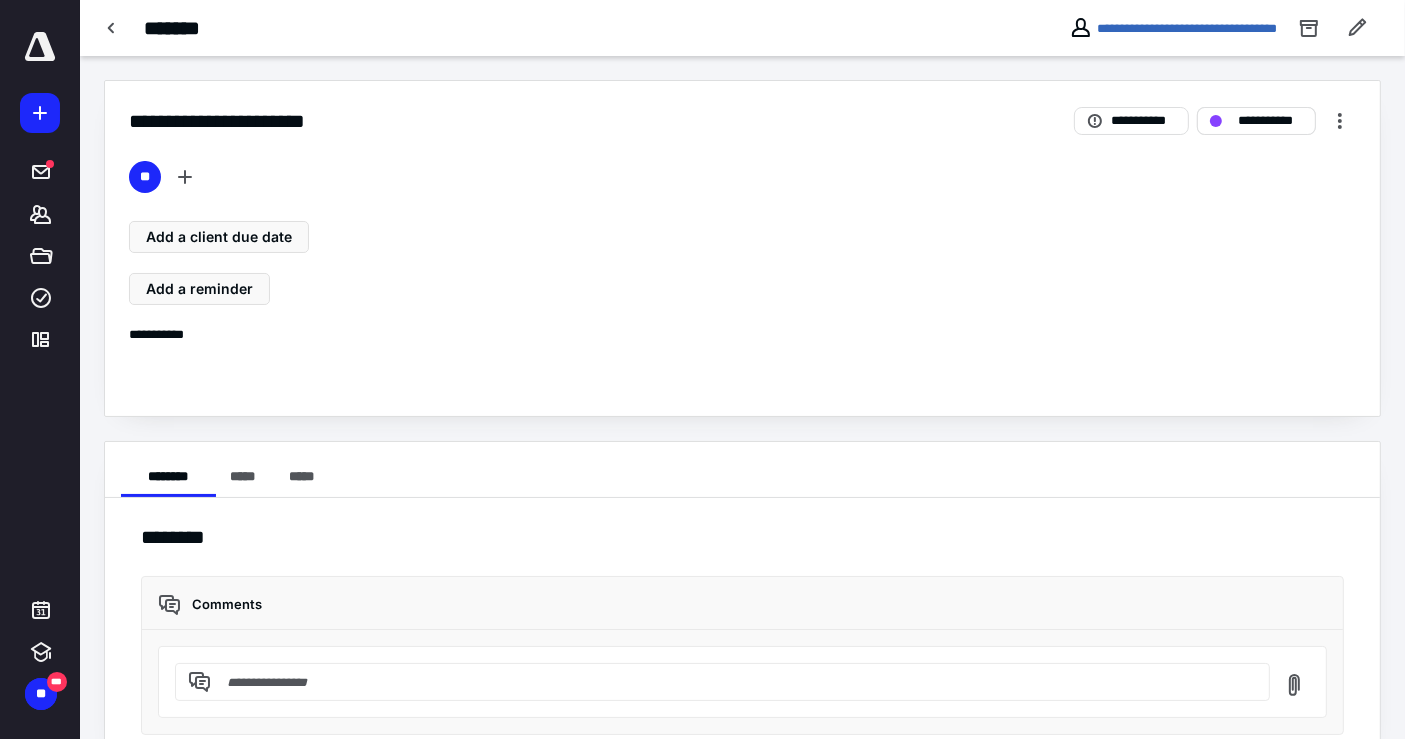 click on "**********" at bounding box center (1270, 120) 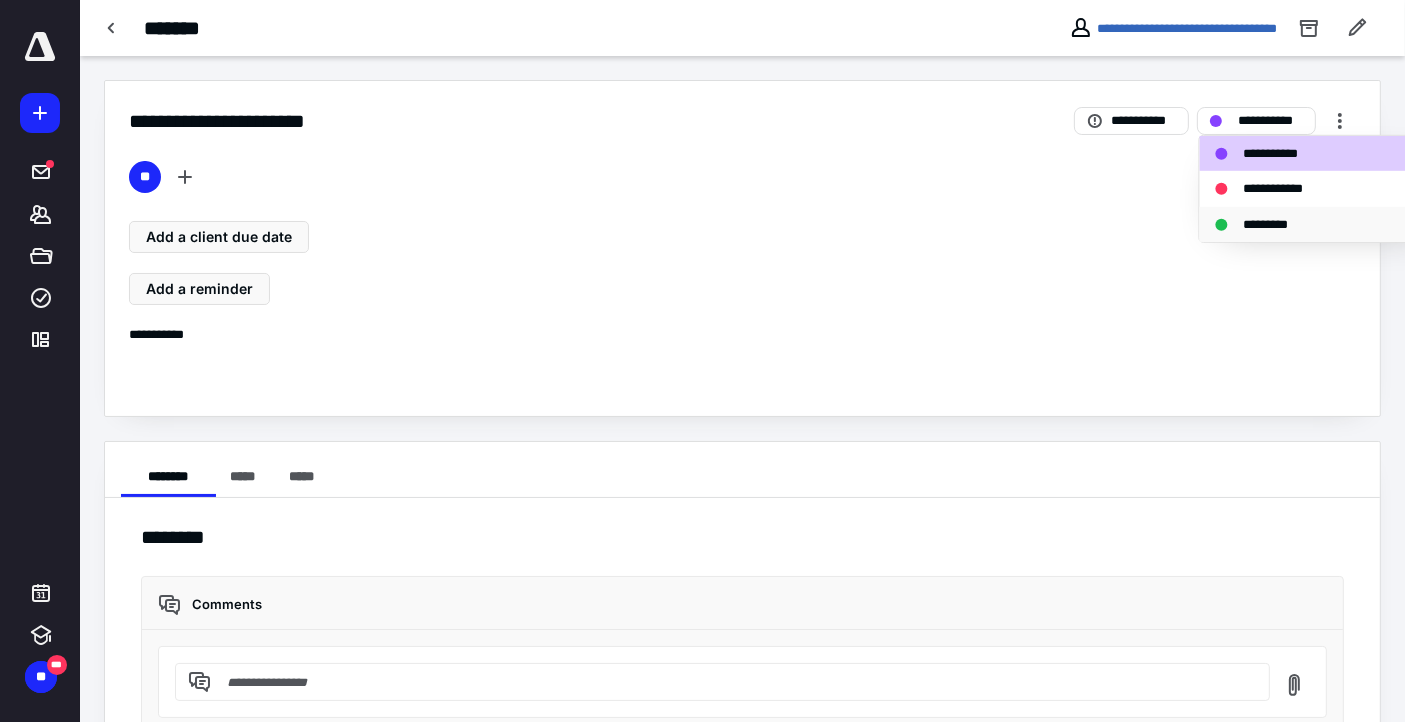 click at bounding box center (1222, 225) 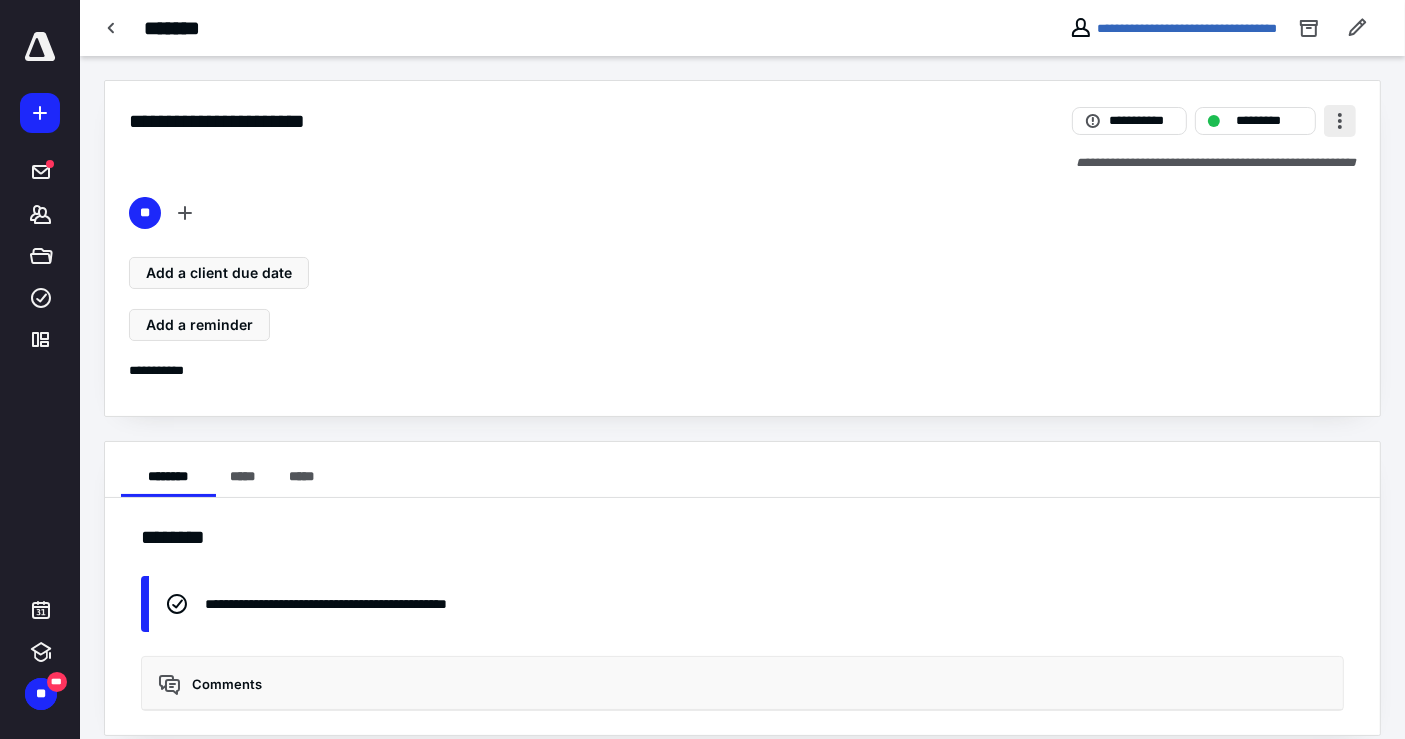 click at bounding box center [1340, 121] 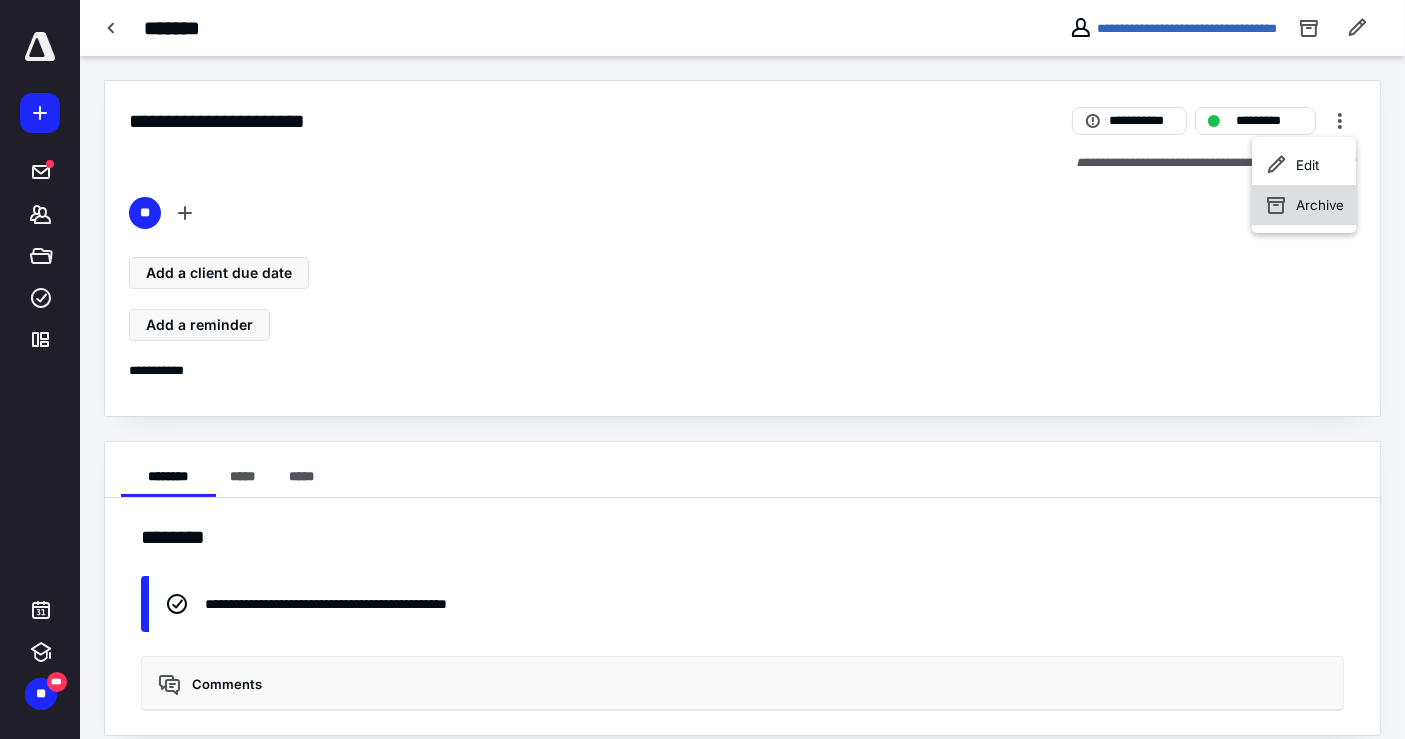 click on "Archive" at bounding box center (1320, 205) 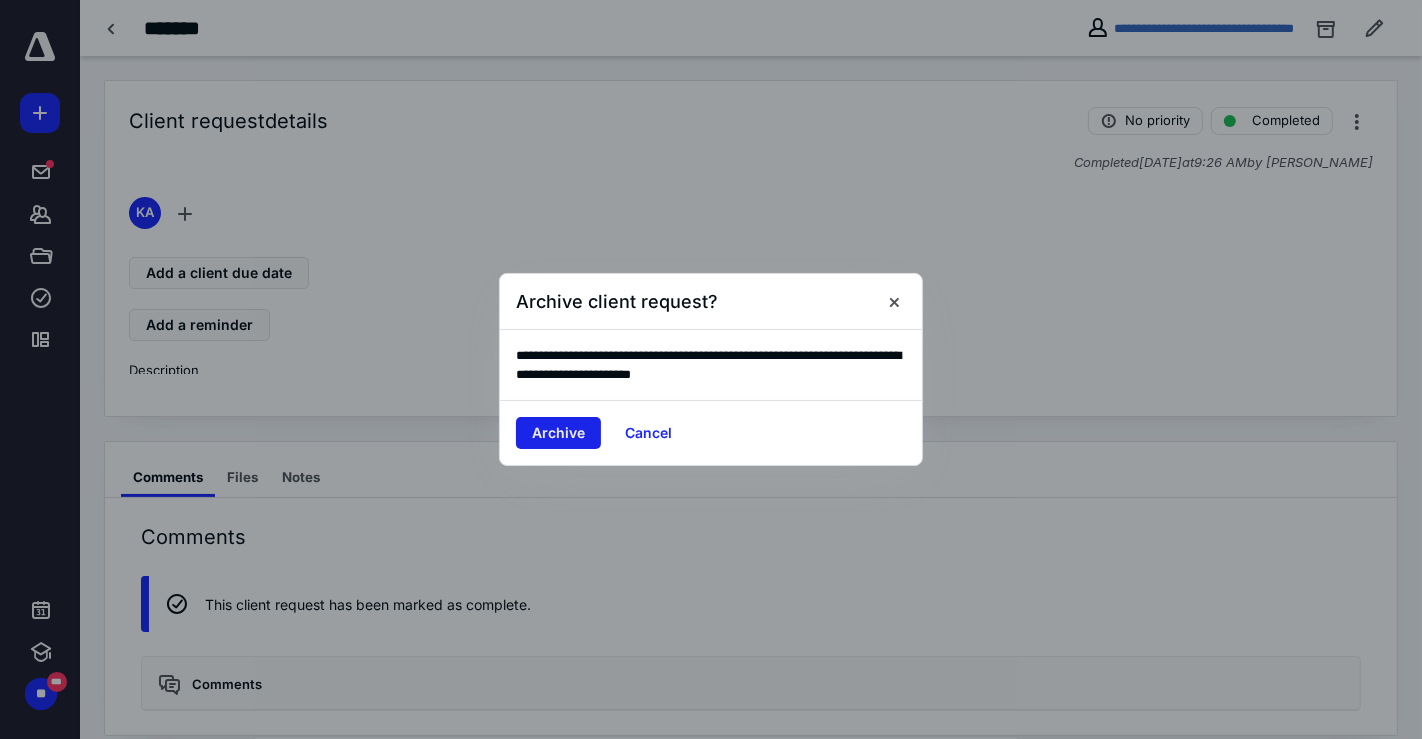 click on "Archive" at bounding box center [558, 433] 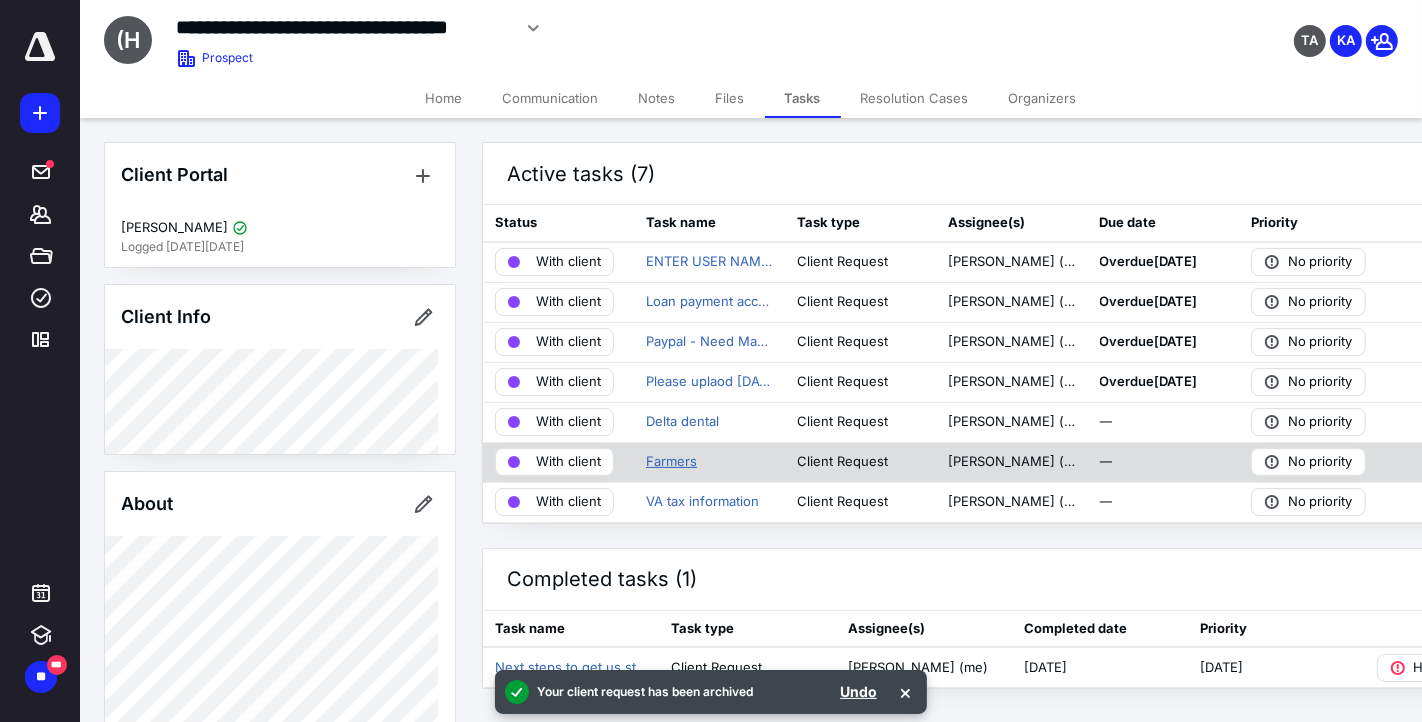 click on "Farmers" at bounding box center [671, 462] 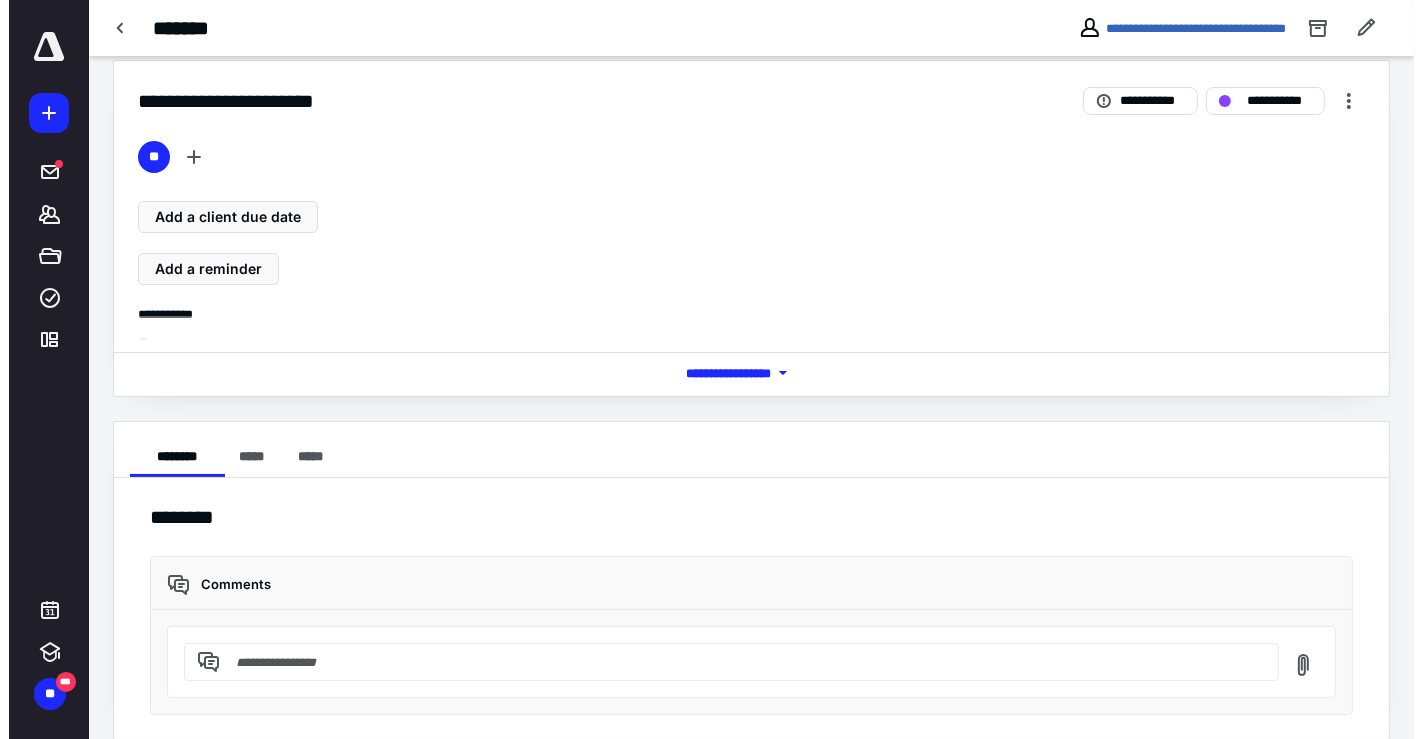 scroll, scrollTop: 0, scrollLeft: 0, axis: both 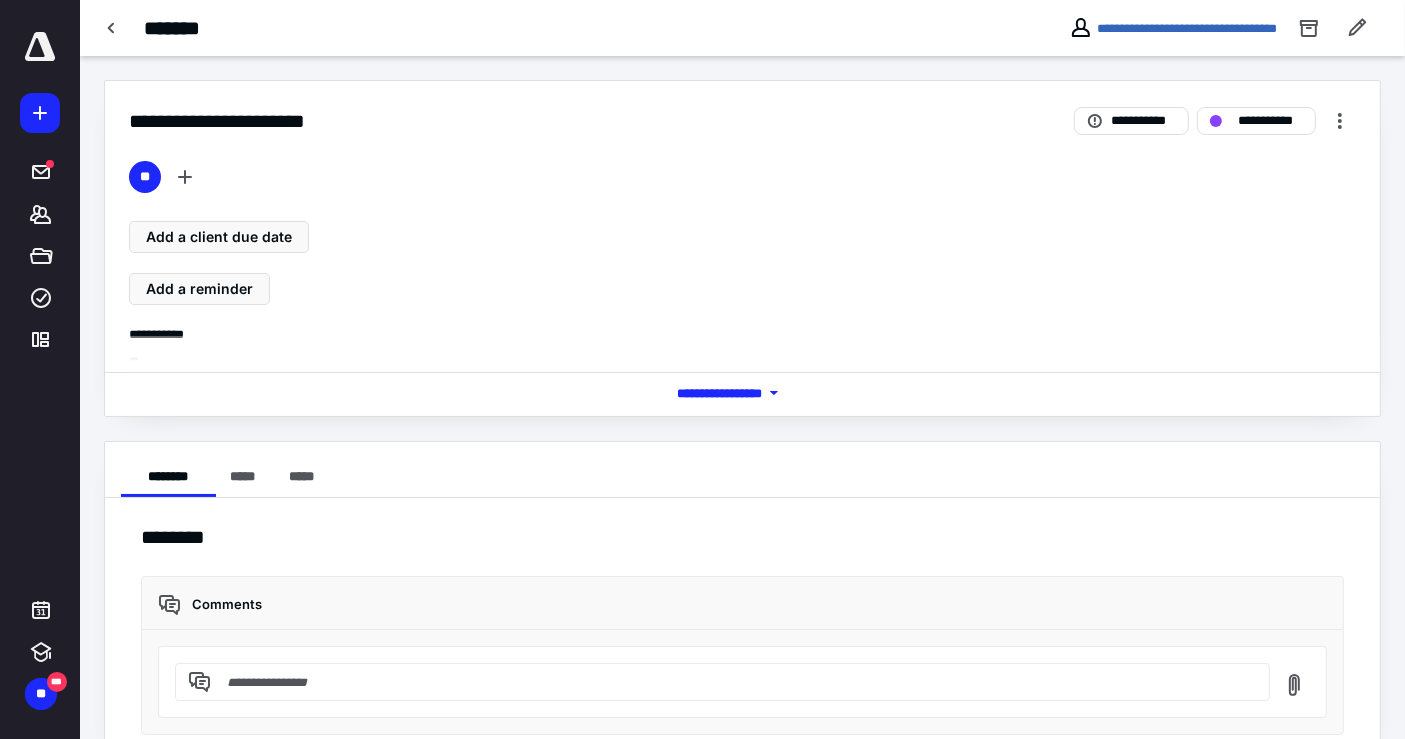 click on "*** **** *******" at bounding box center [743, 393] 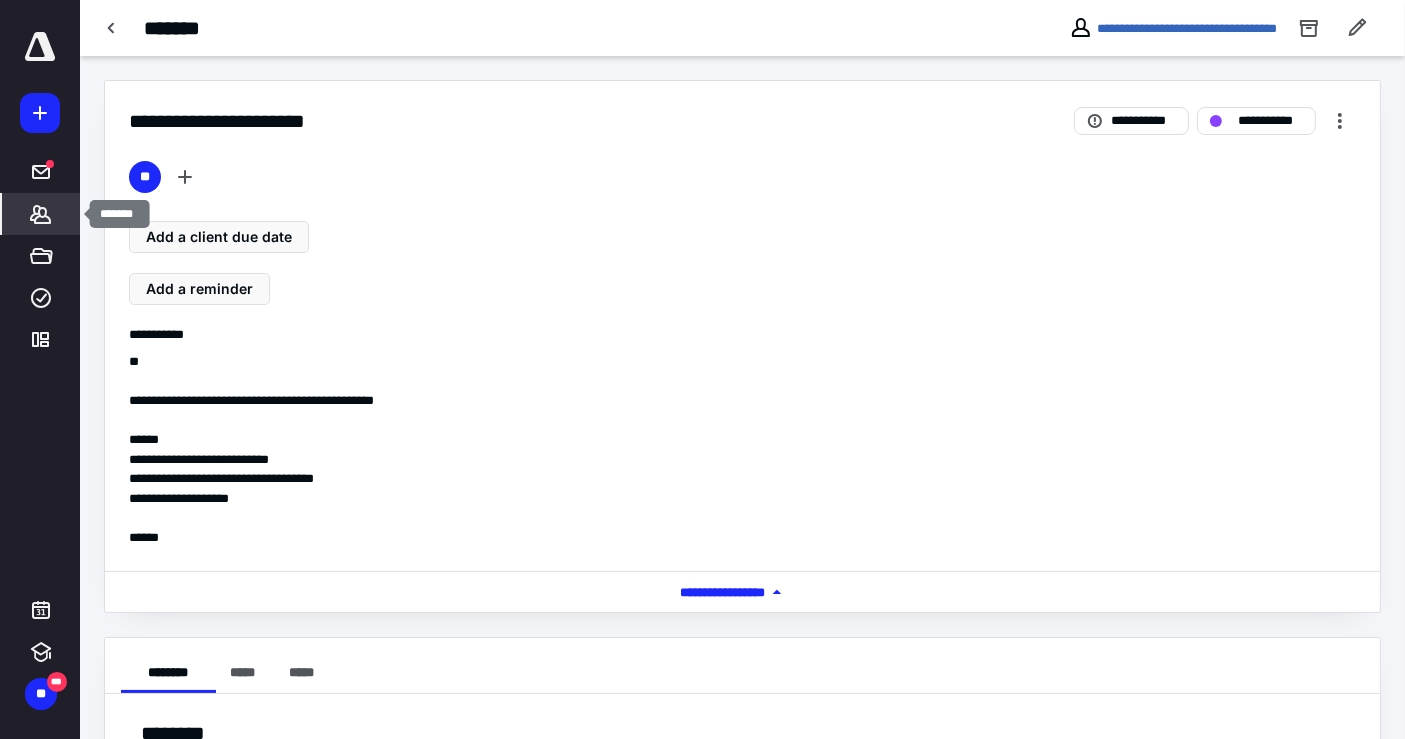 click on "*******" at bounding box center (41, 214) 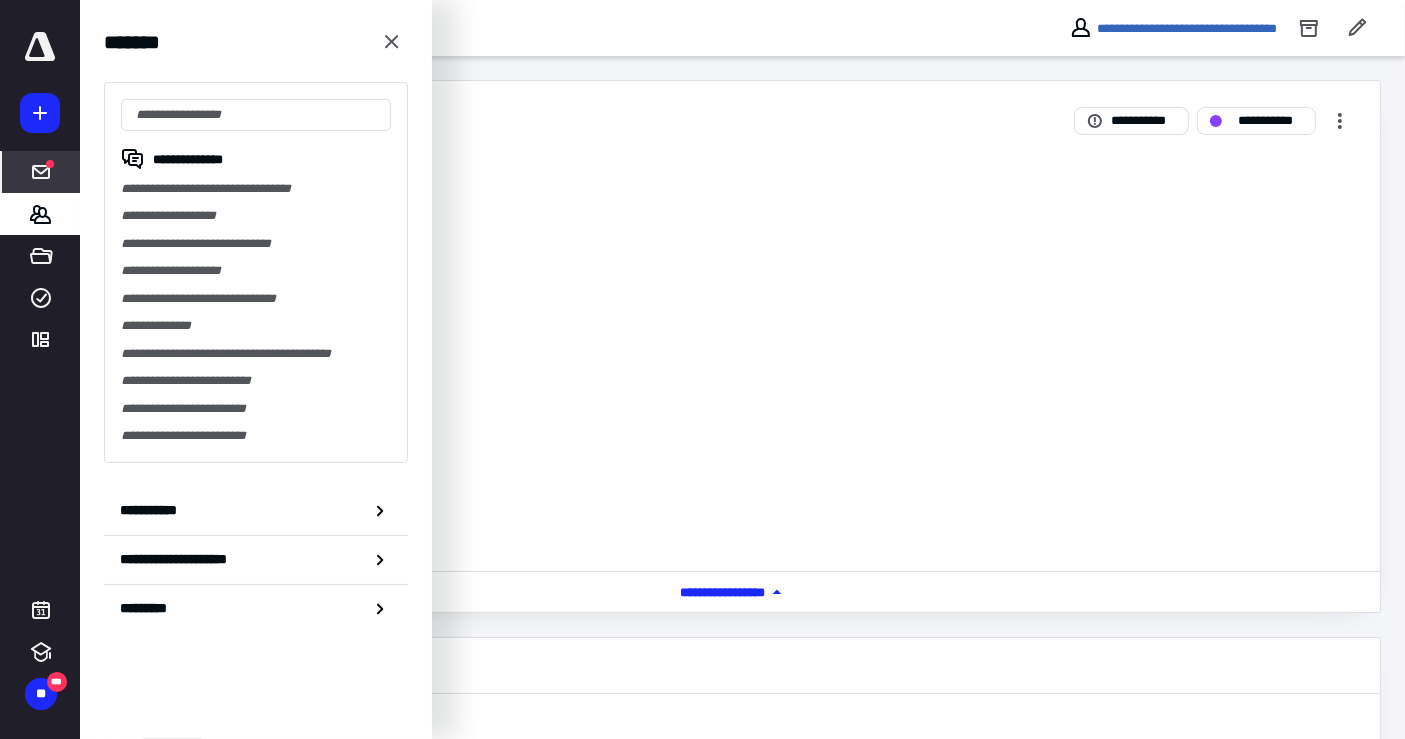 click 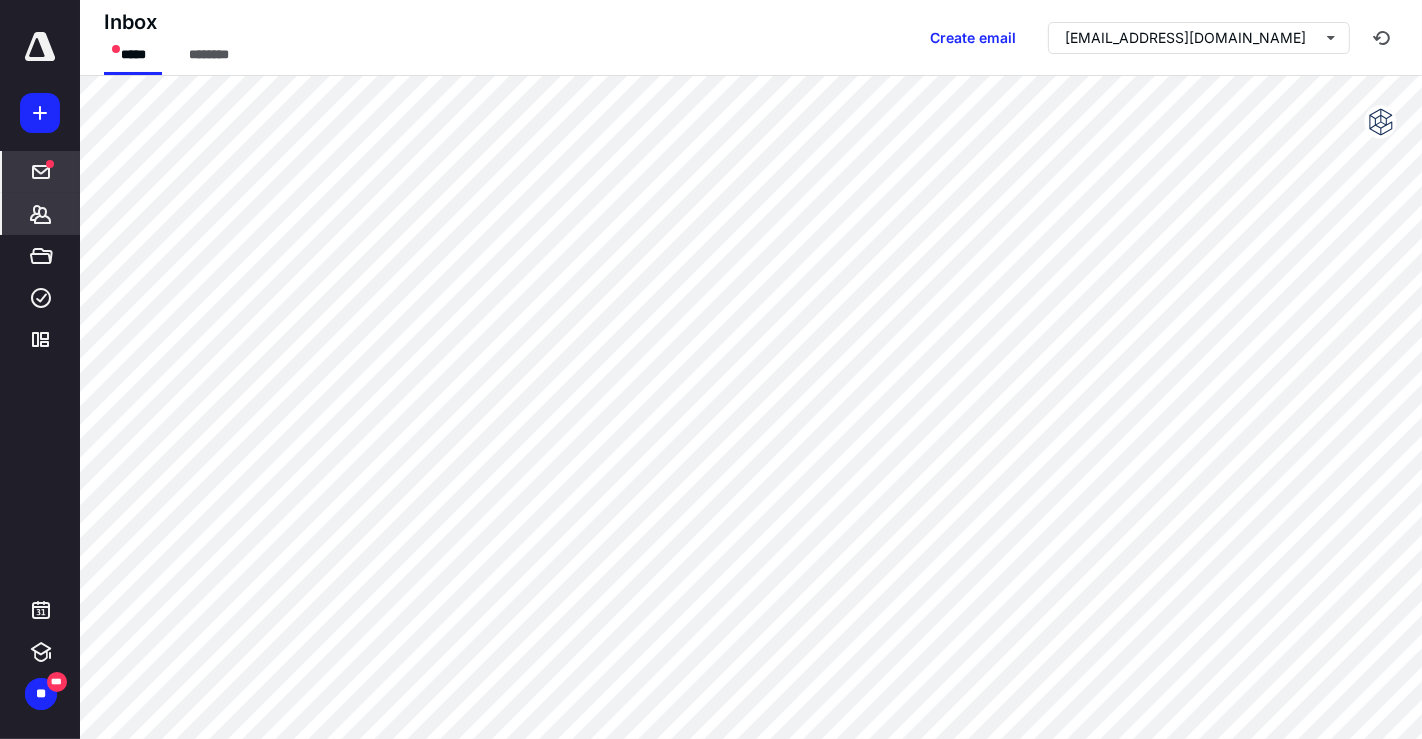 click 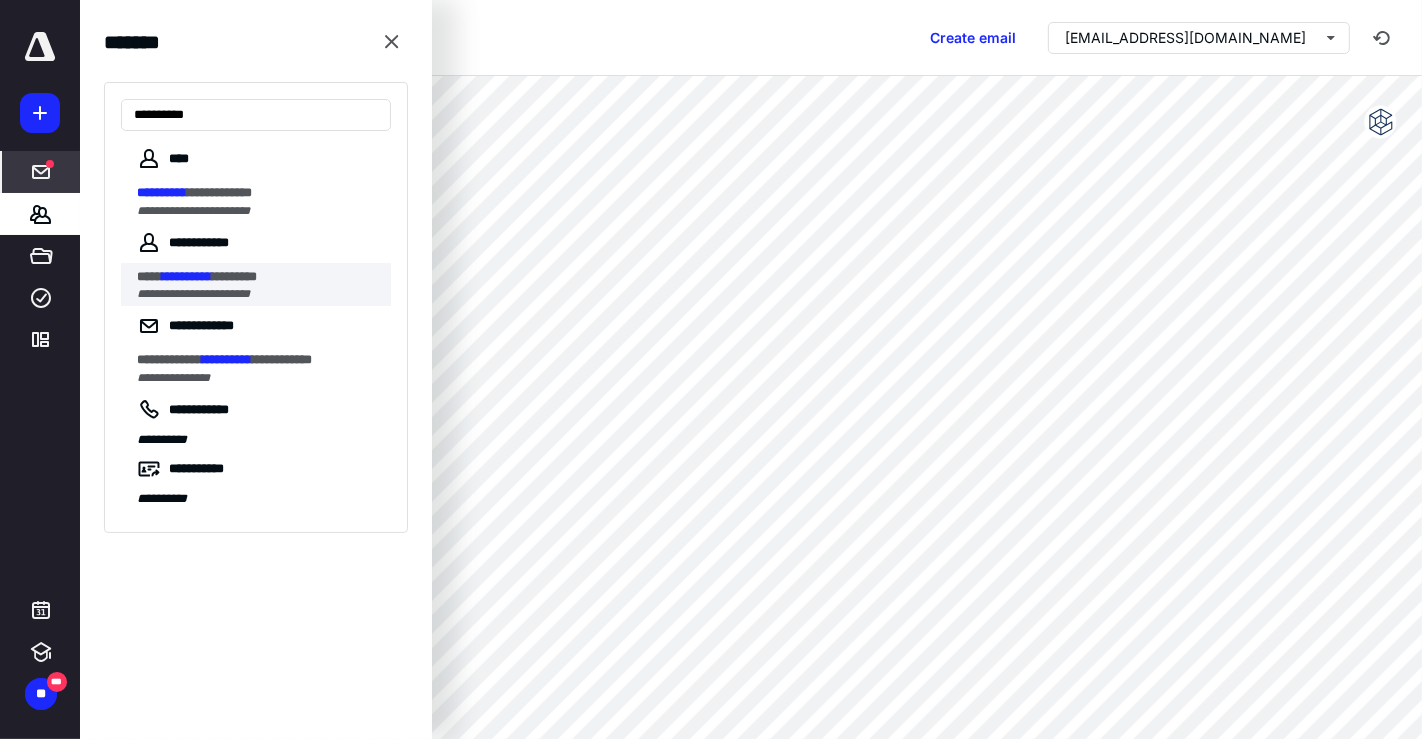 type on "**********" 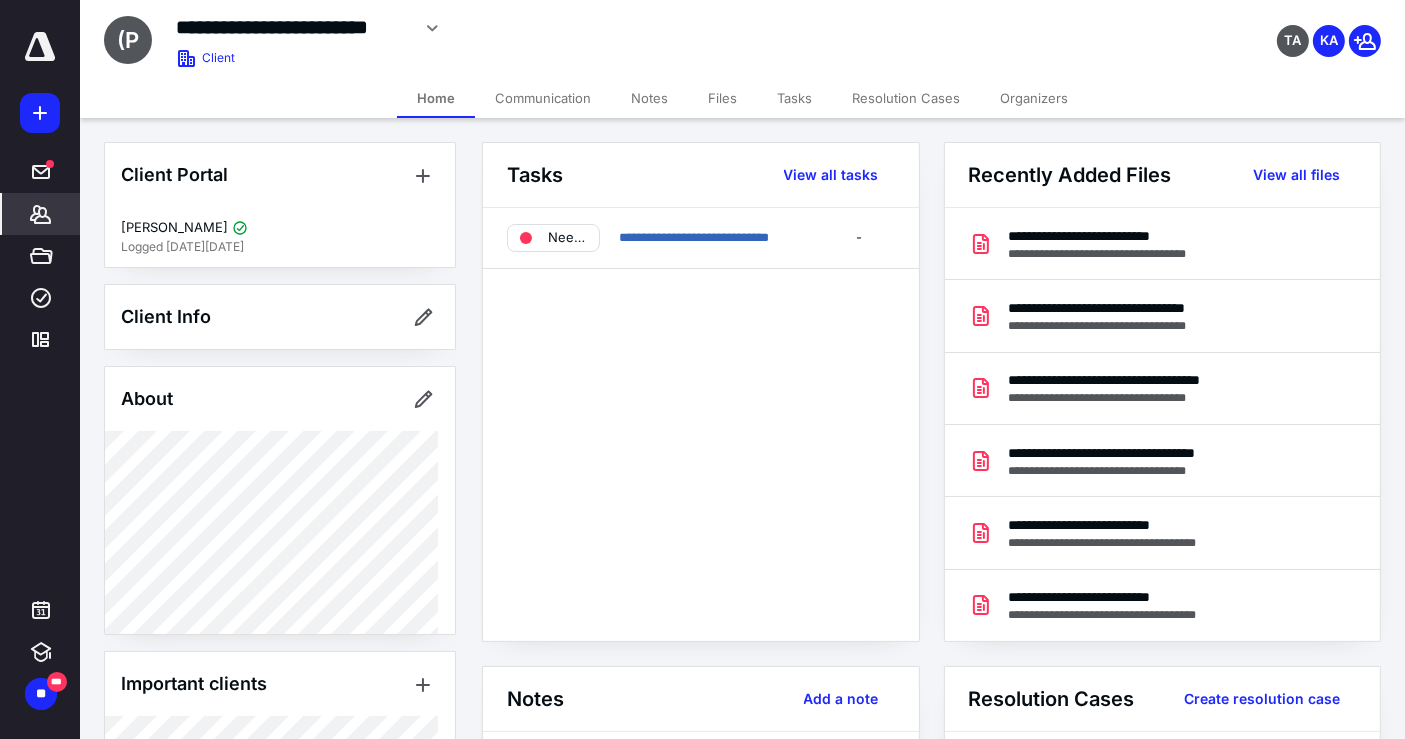 click on "Files" at bounding box center [722, 98] 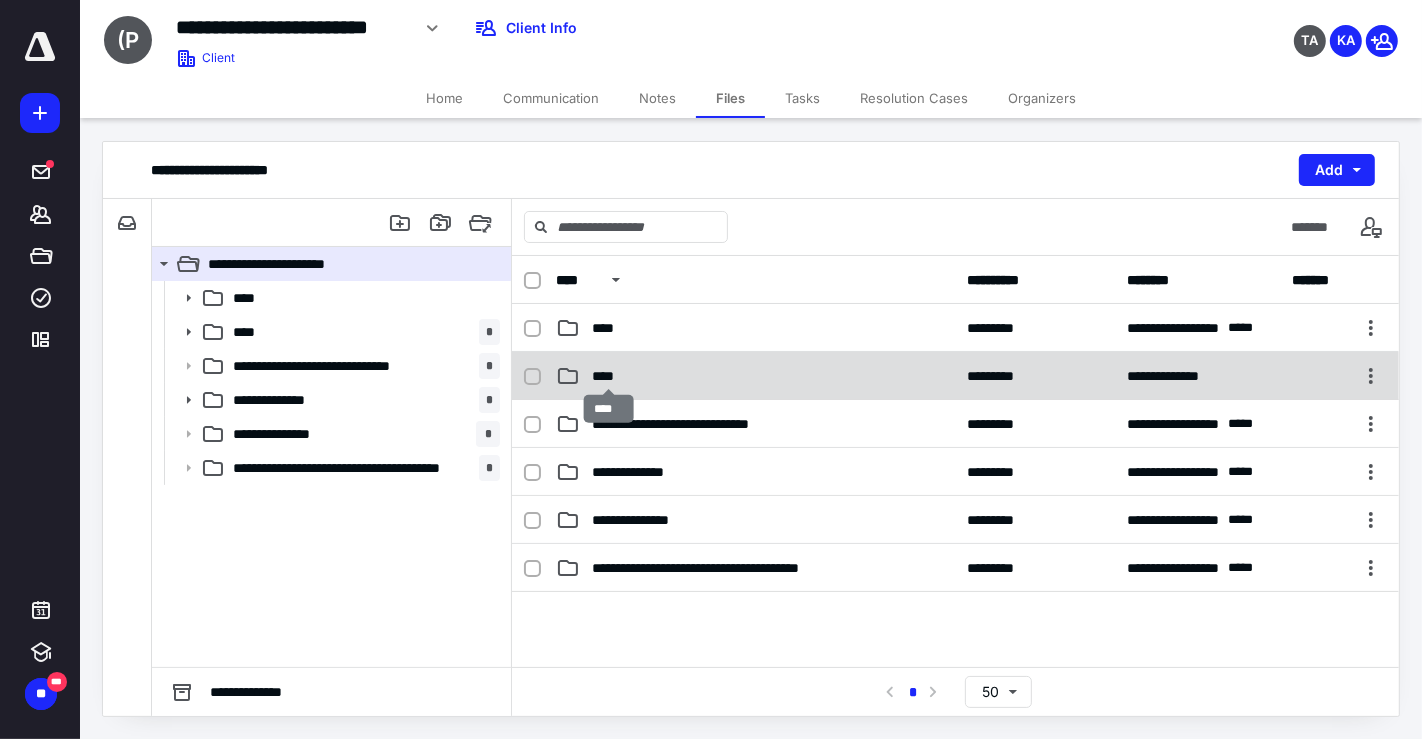 click on "****" at bounding box center (609, 376) 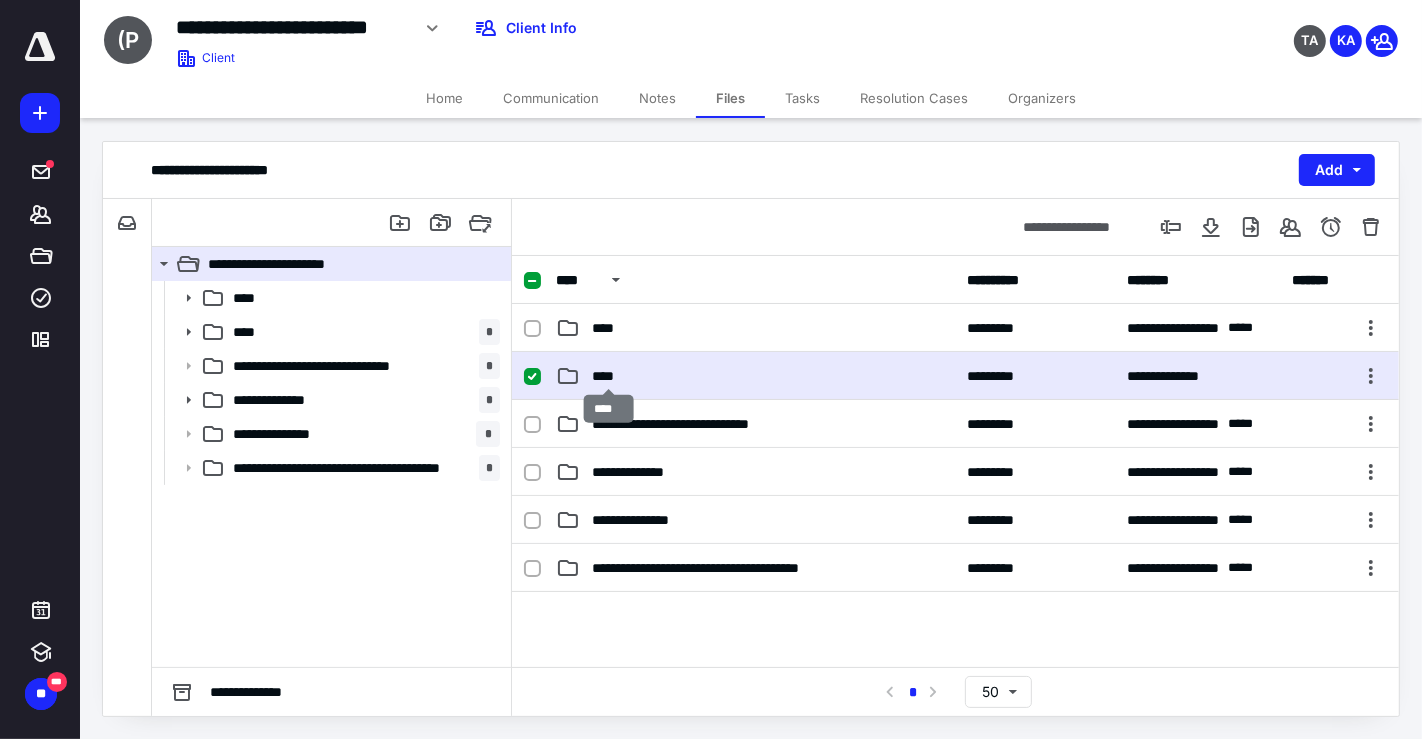 click on "****" at bounding box center [609, 376] 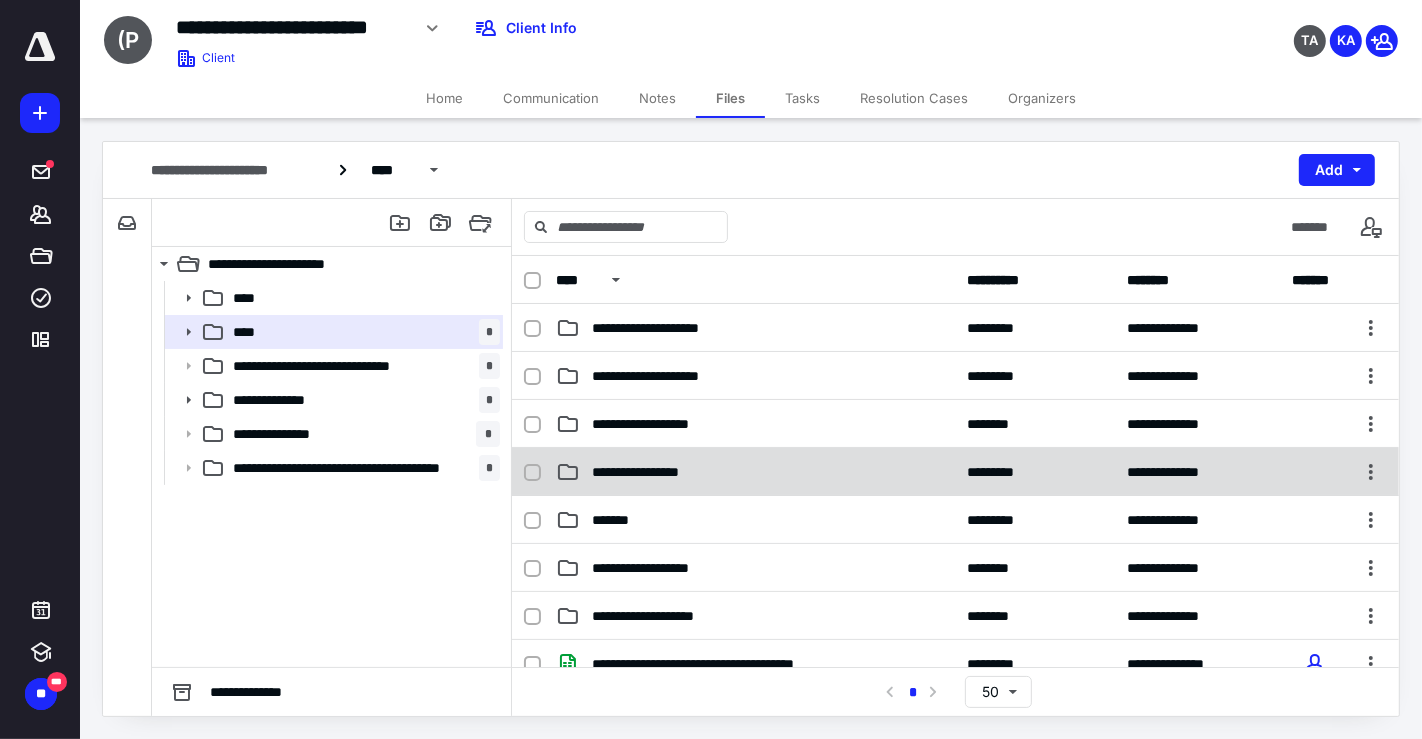 click on "**********" at bounding box center (652, 472) 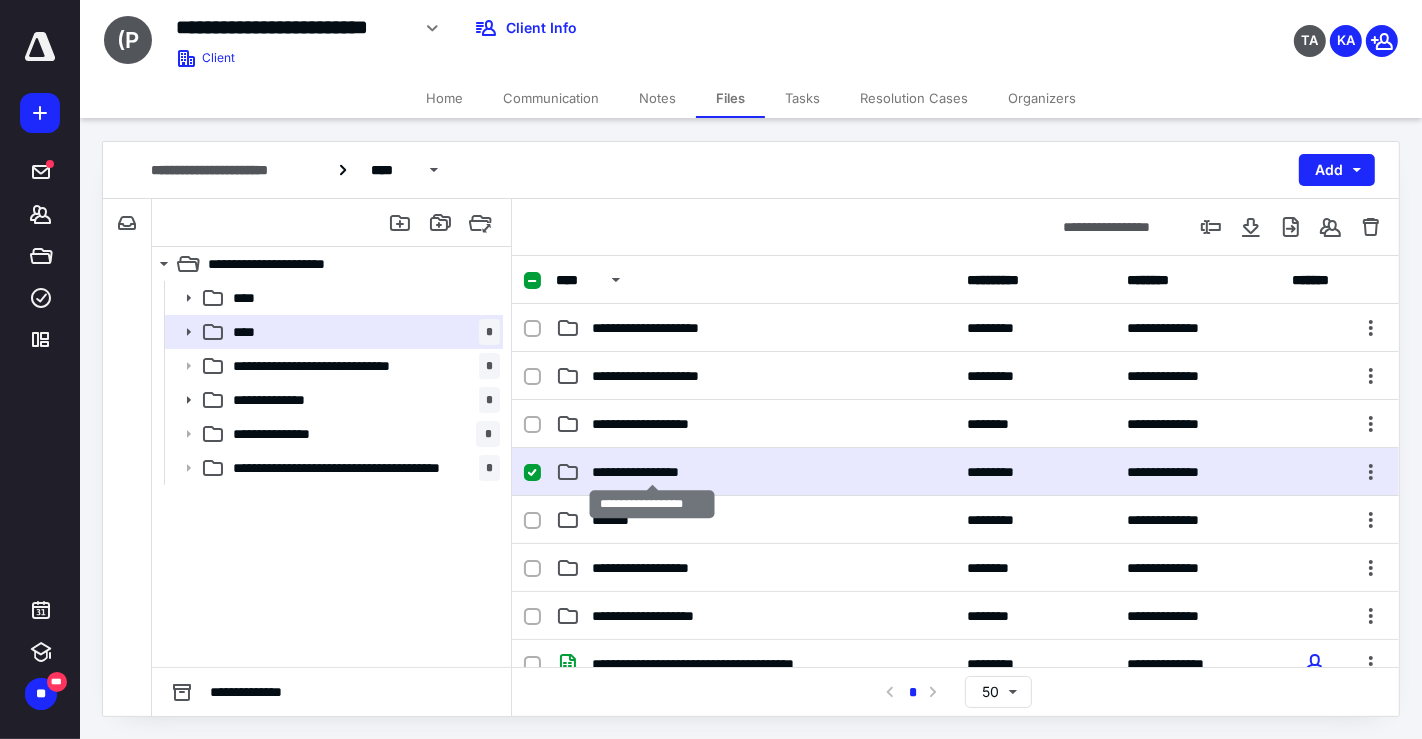 click on "**********" at bounding box center (652, 472) 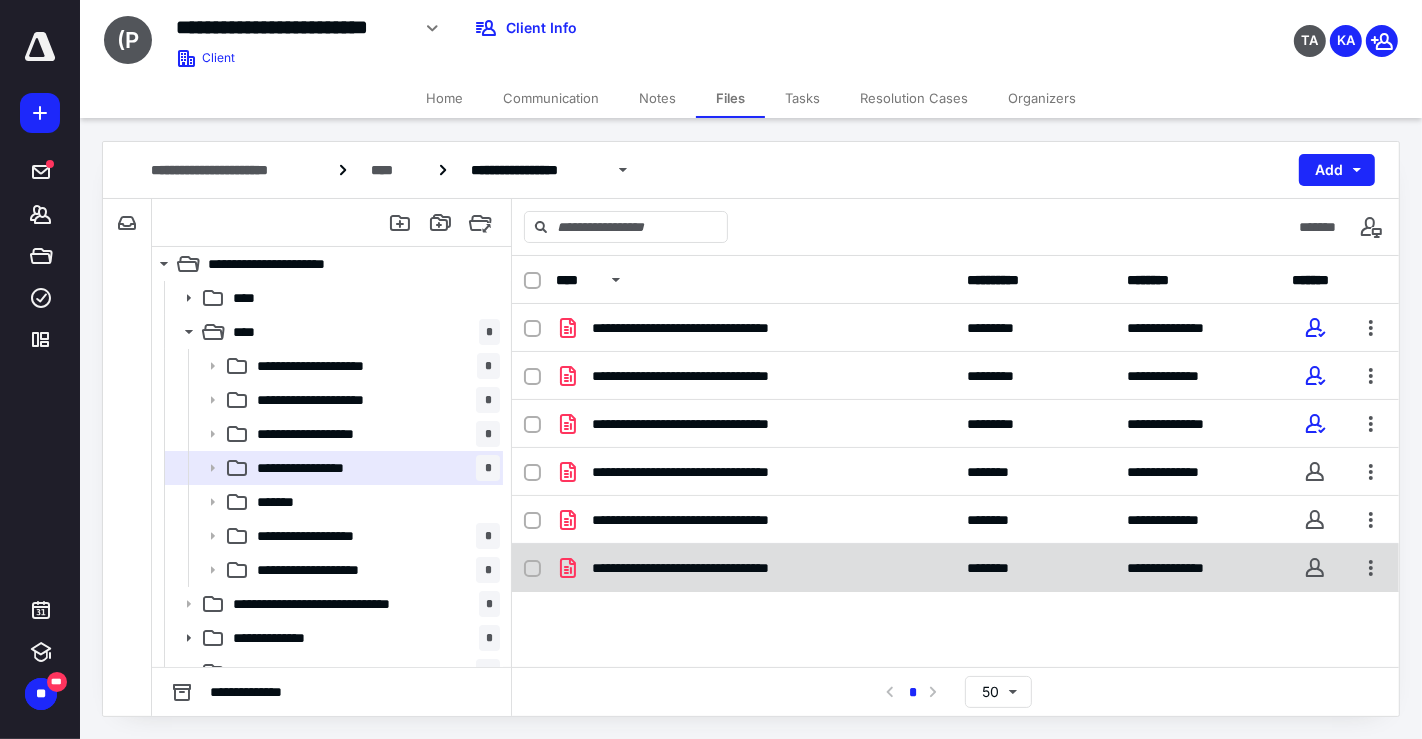 click on "**********" at bounding box center (955, 568) 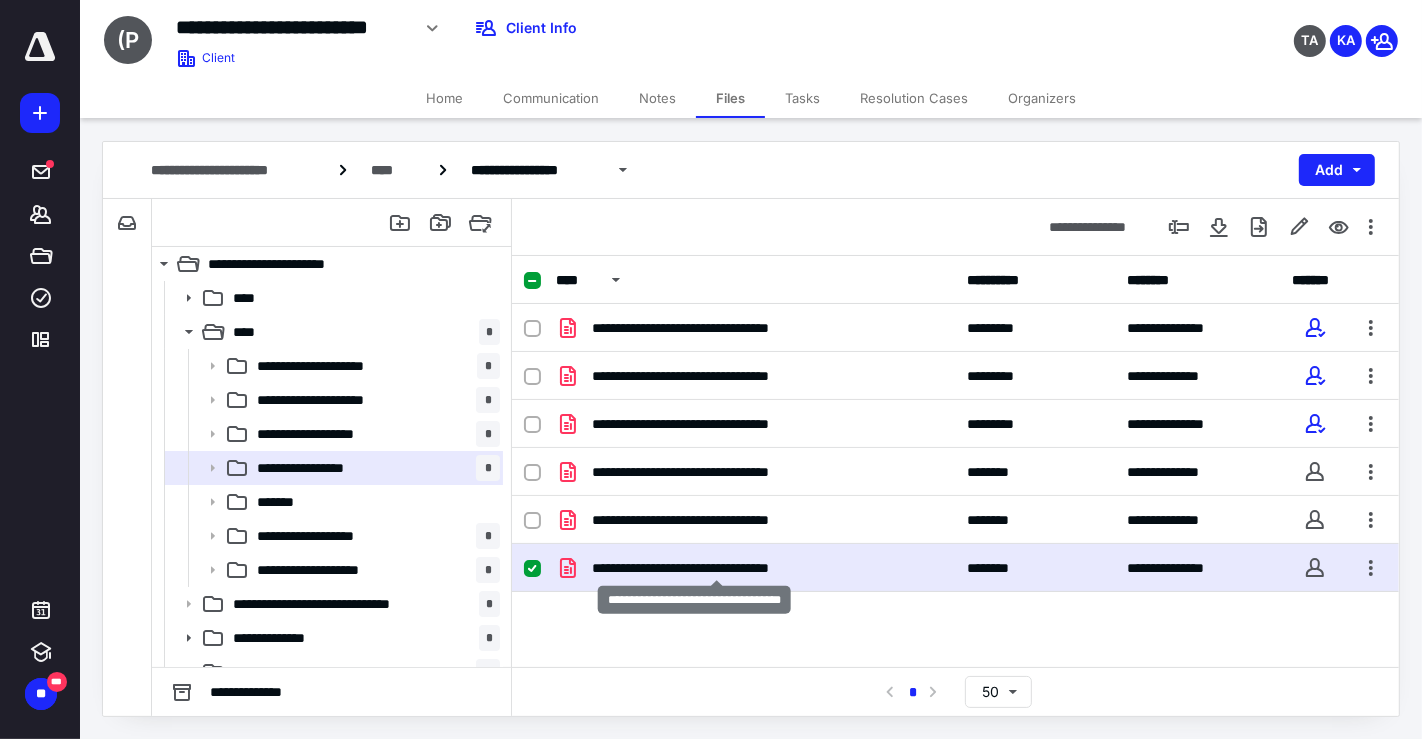 click on "**********" at bounding box center [717, 568] 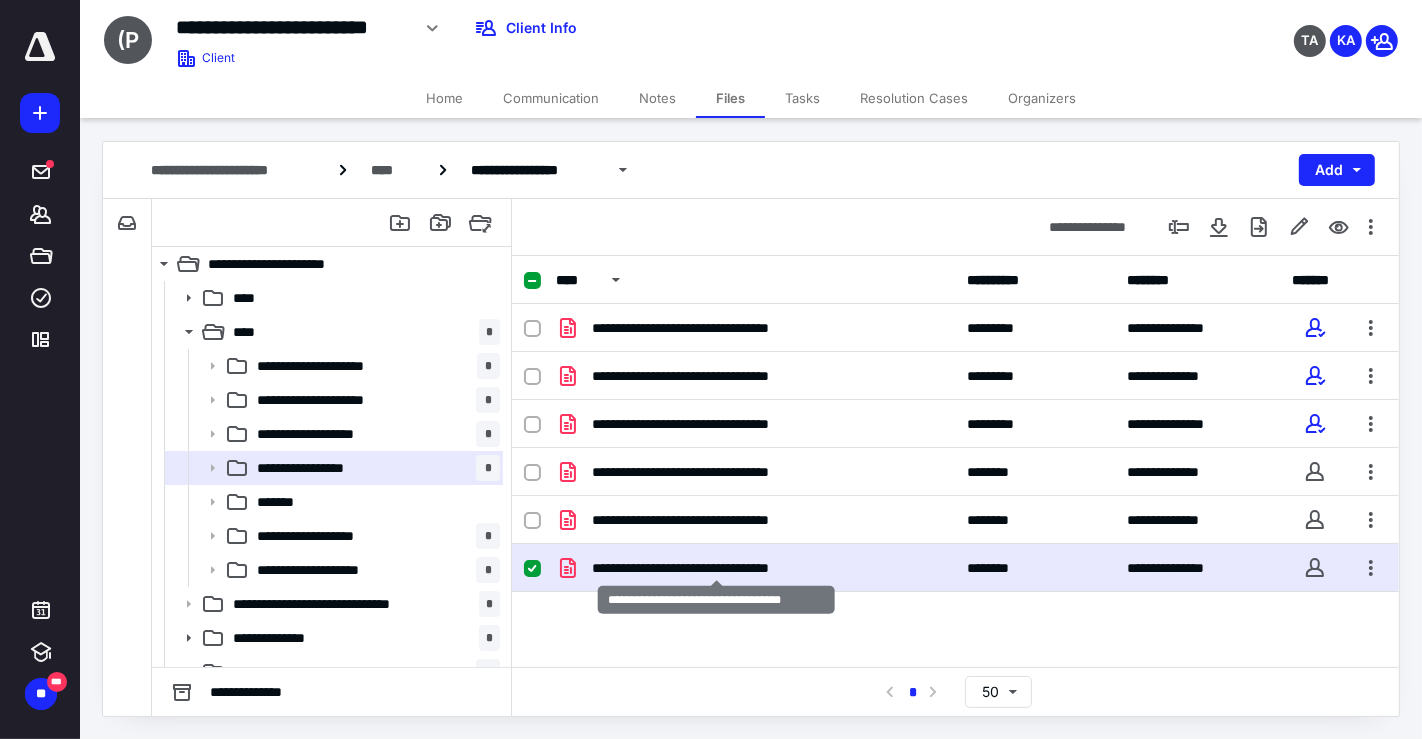 click on "**********" at bounding box center (717, 568) 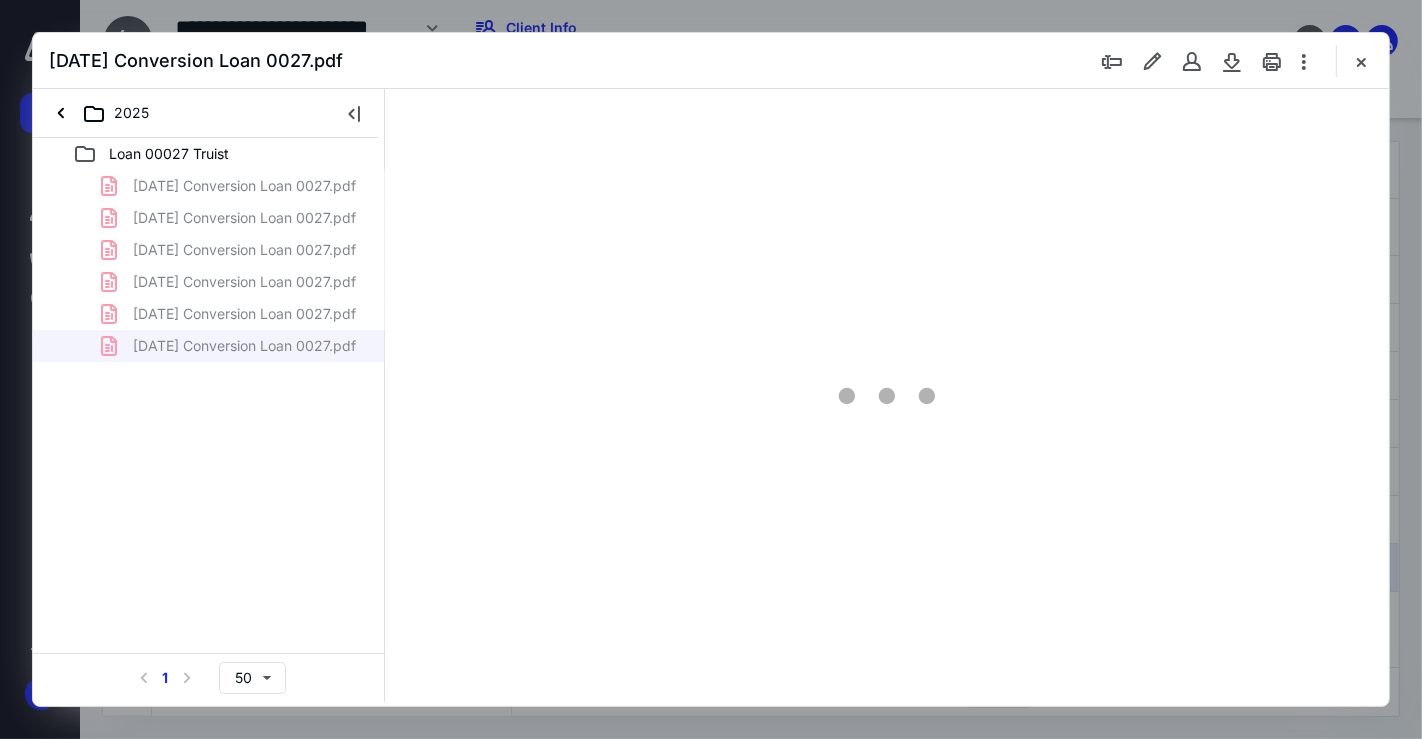 scroll, scrollTop: 0, scrollLeft: 0, axis: both 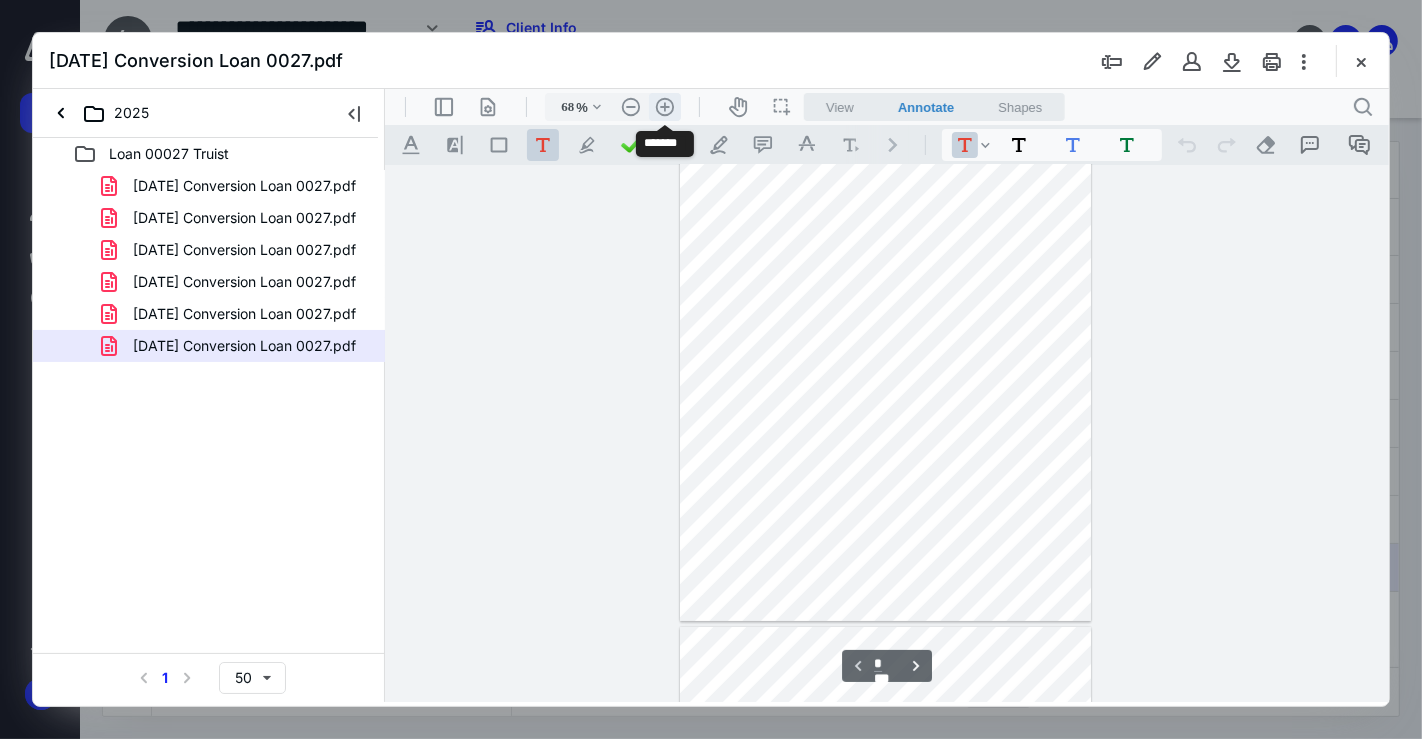 click on ".cls-1{fill:#abb0c4;} icon - header - zoom - in - line" at bounding box center [664, 106] 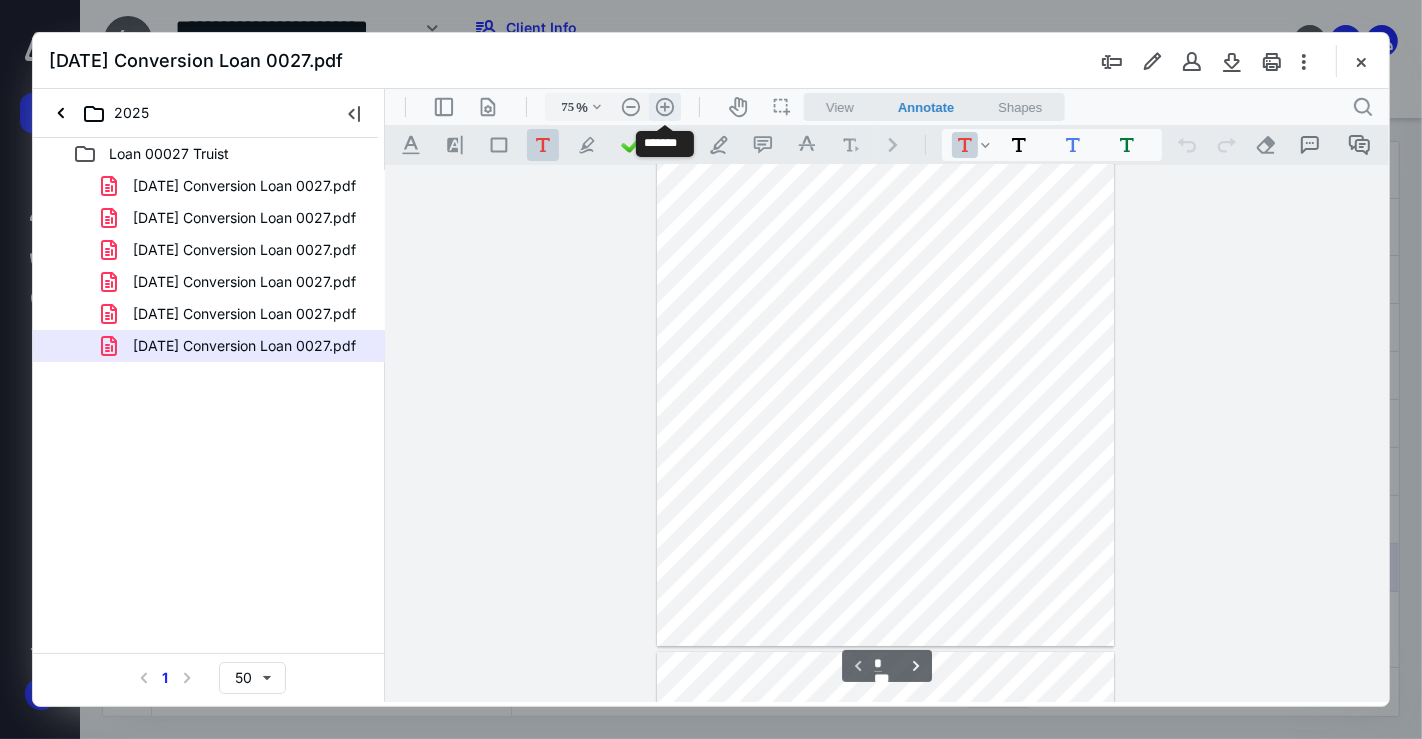 click on ".cls-1{fill:#abb0c4;} icon - header - zoom - in - line" at bounding box center [664, 106] 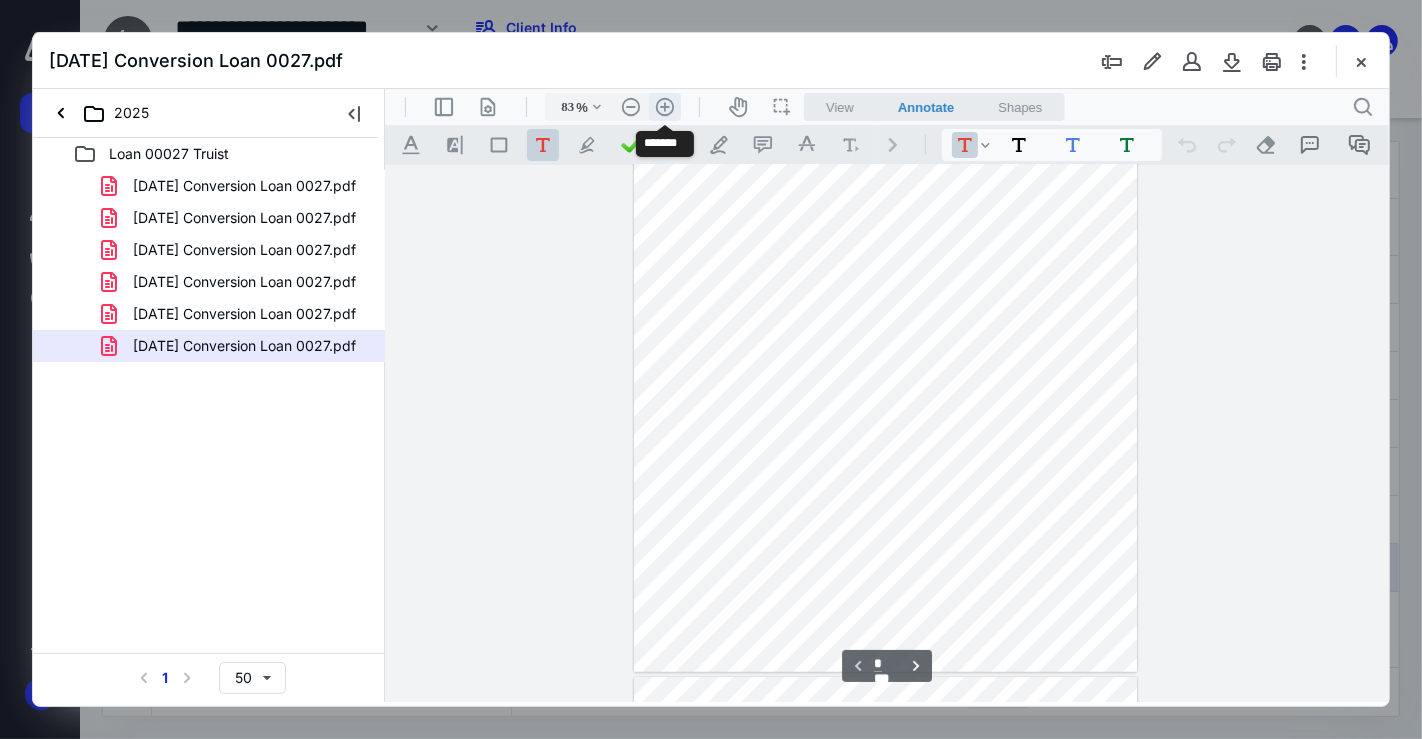 click on ".cls-1{fill:#abb0c4;} icon - header - zoom - in - line" at bounding box center (664, 106) 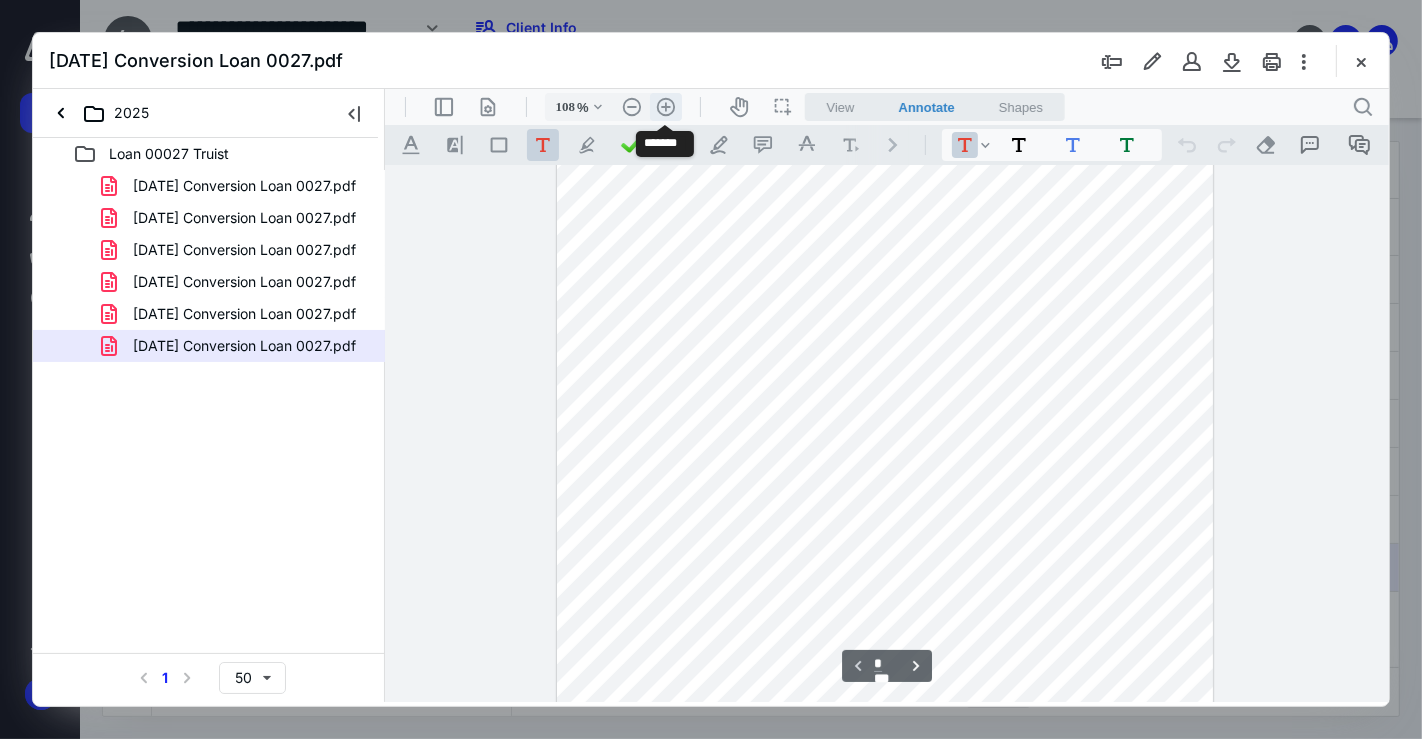 click on ".cls-1{fill:#abb0c4;} icon - header - zoom - in - line" at bounding box center (665, 106) 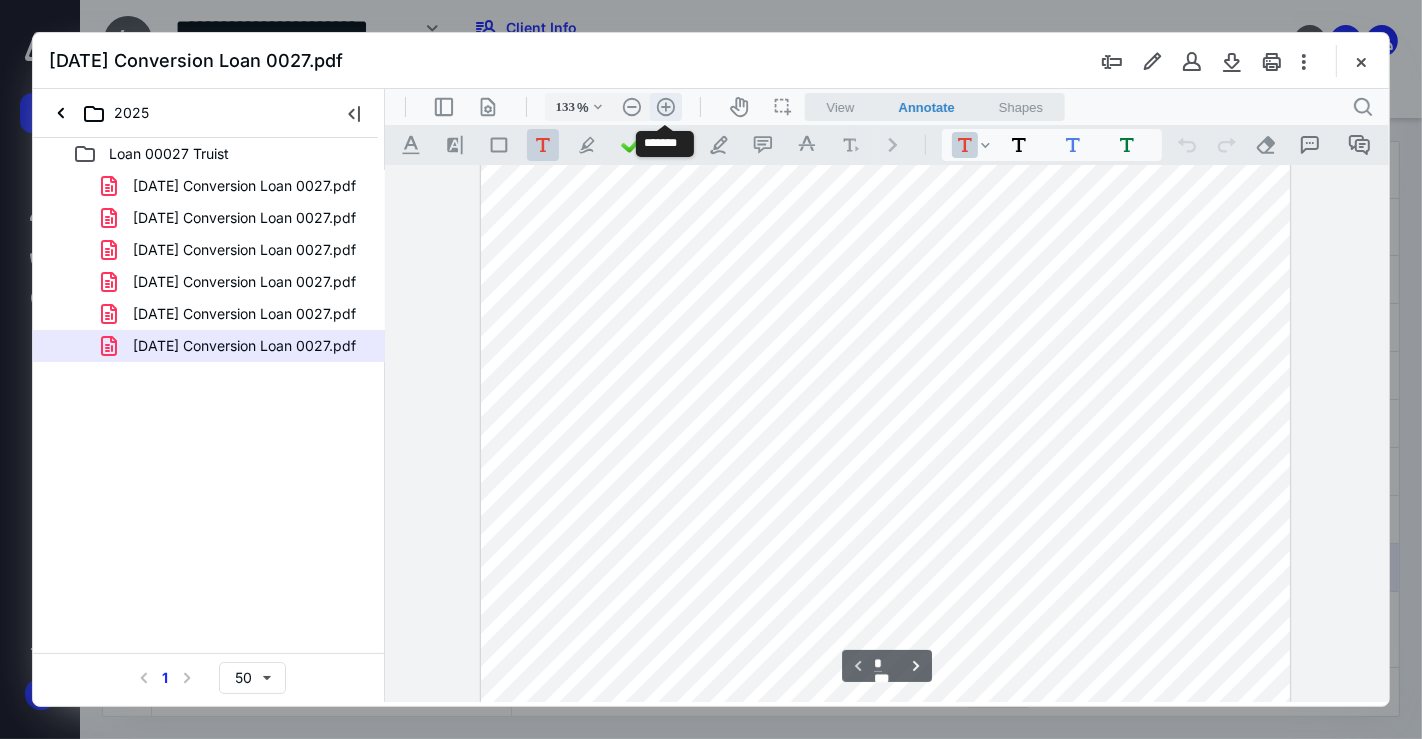click on ".cls-1{fill:#abb0c4;} icon - header - zoom - in - line" at bounding box center [665, 106] 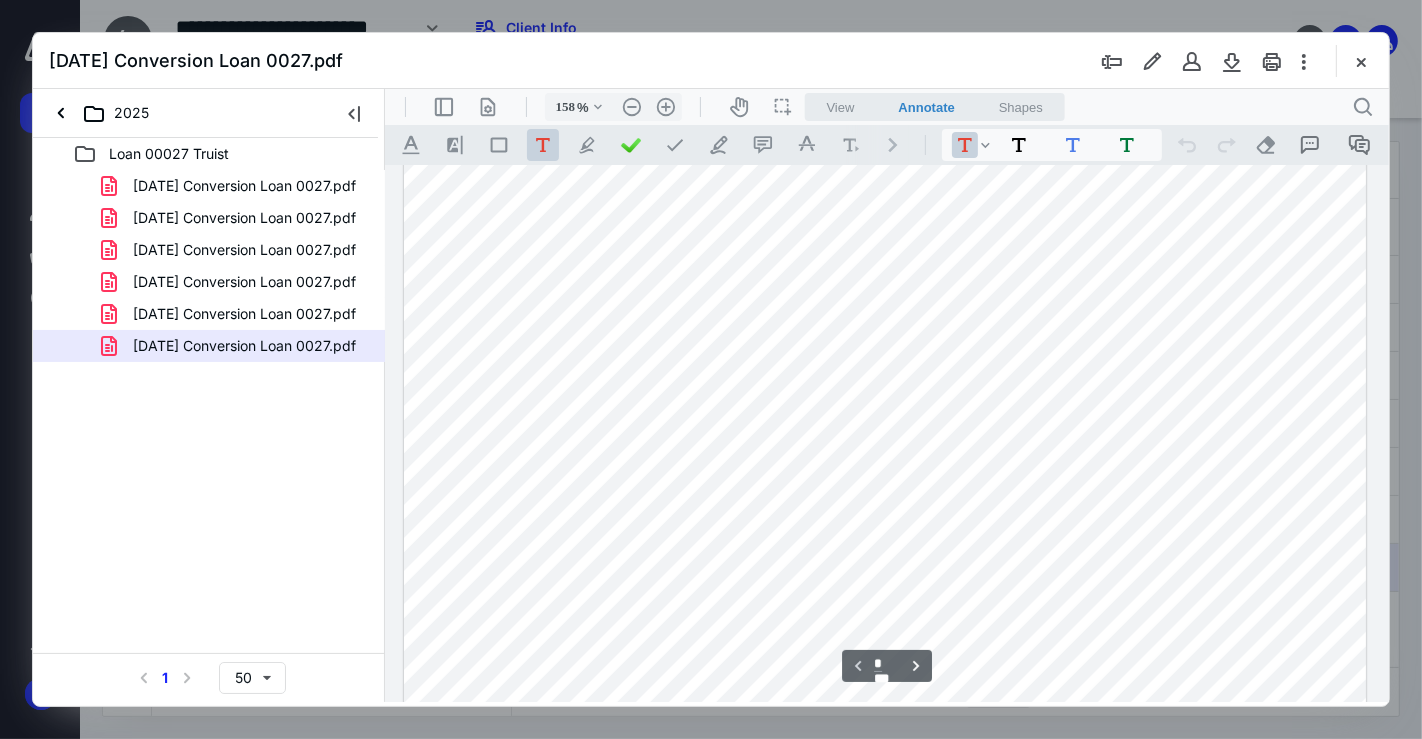 scroll, scrollTop: 384, scrollLeft: 0, axis: vertical 